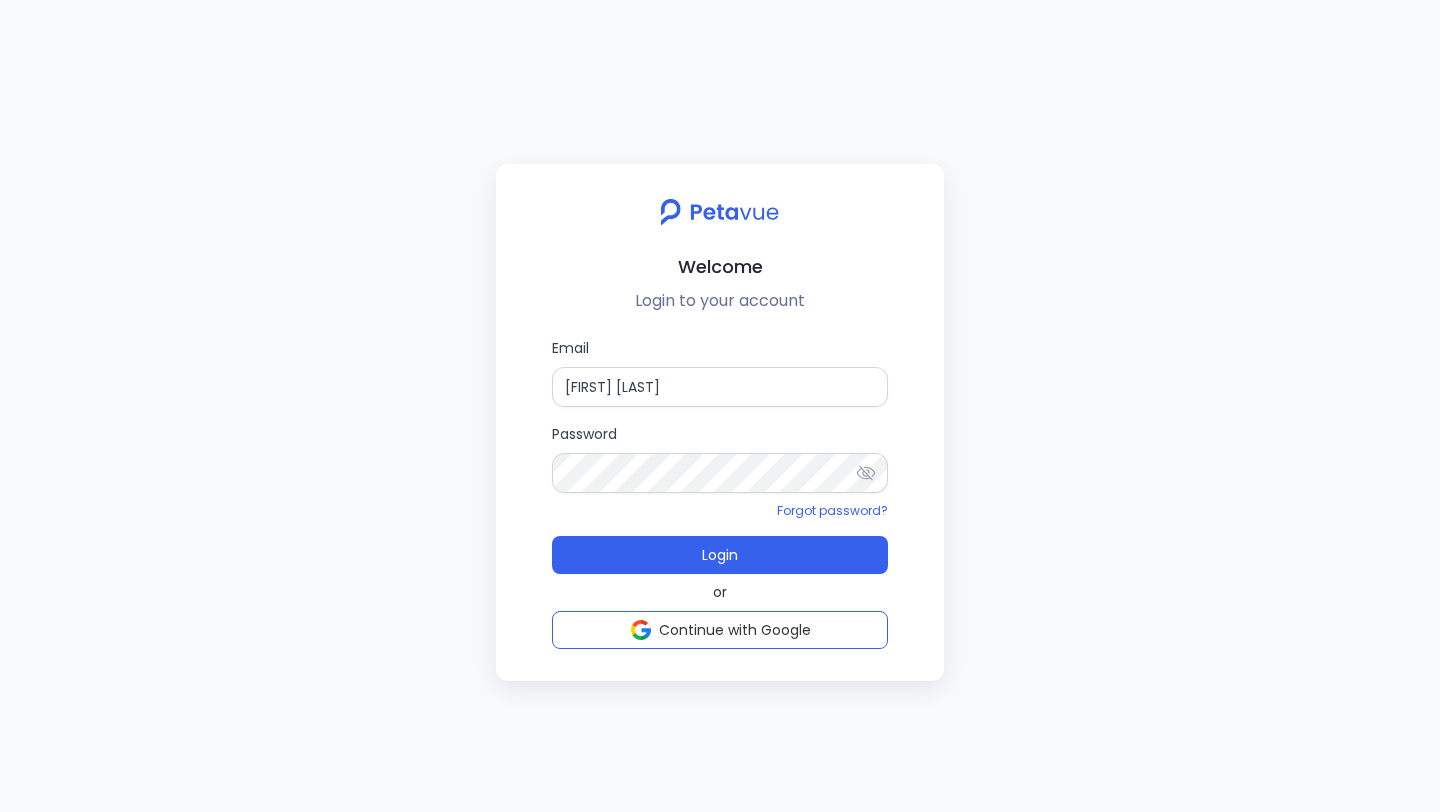 scroll, scrollTop: 0, scrollLeft: 0, axis: both 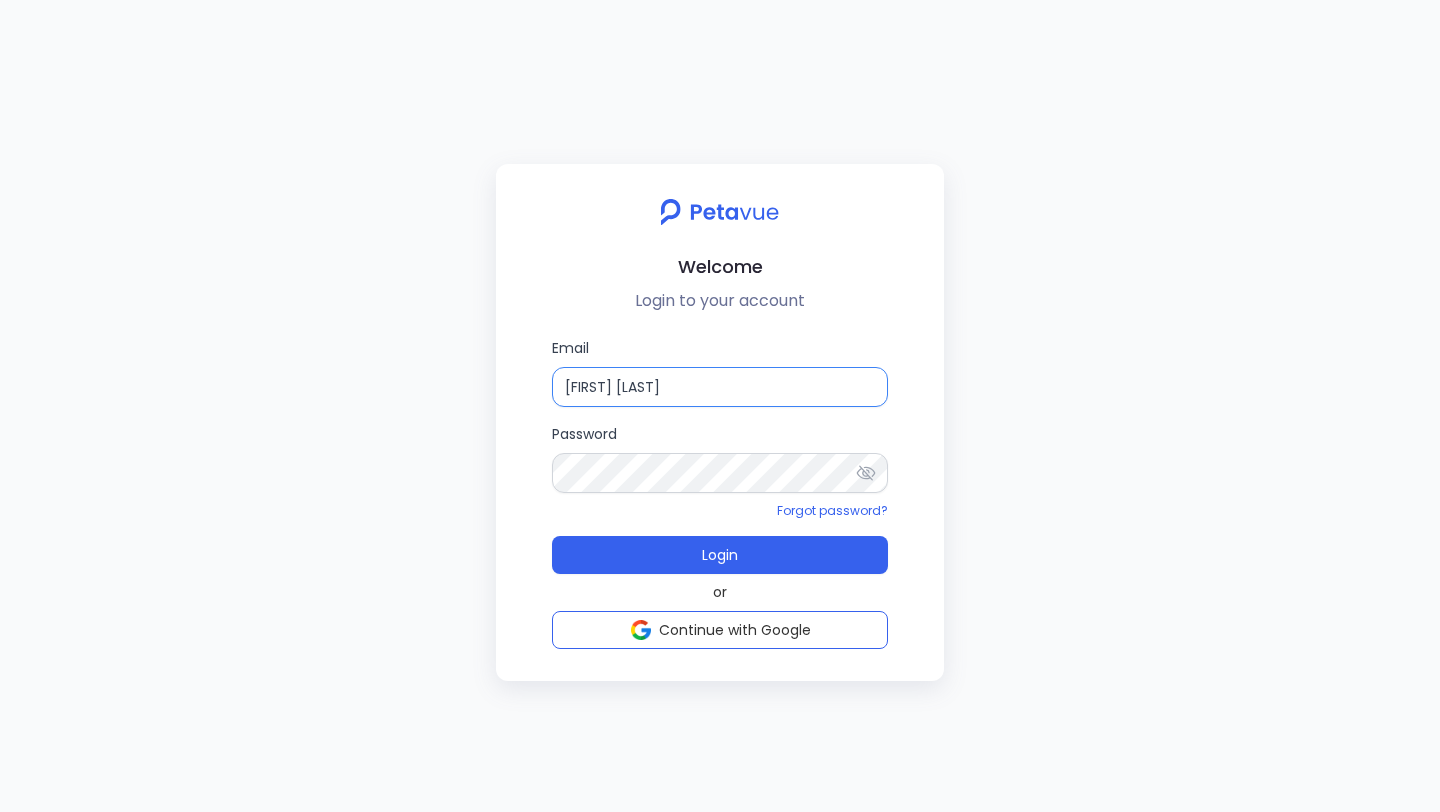 drag, startPoint x: 706, startPoint y: 391, endPoint x: 554, endPoint y: 387, distance: 152.05263 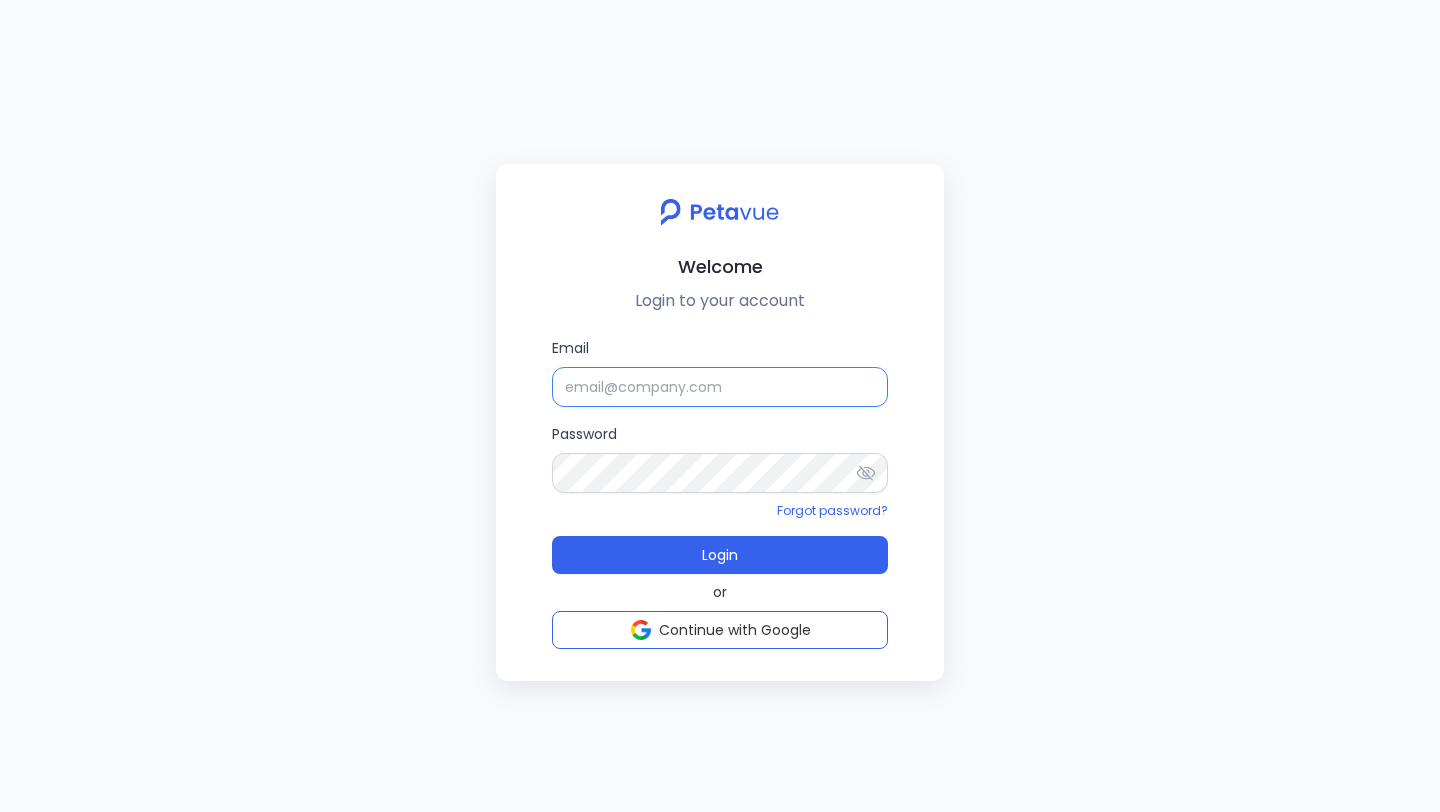paste on "[EMAIL]" 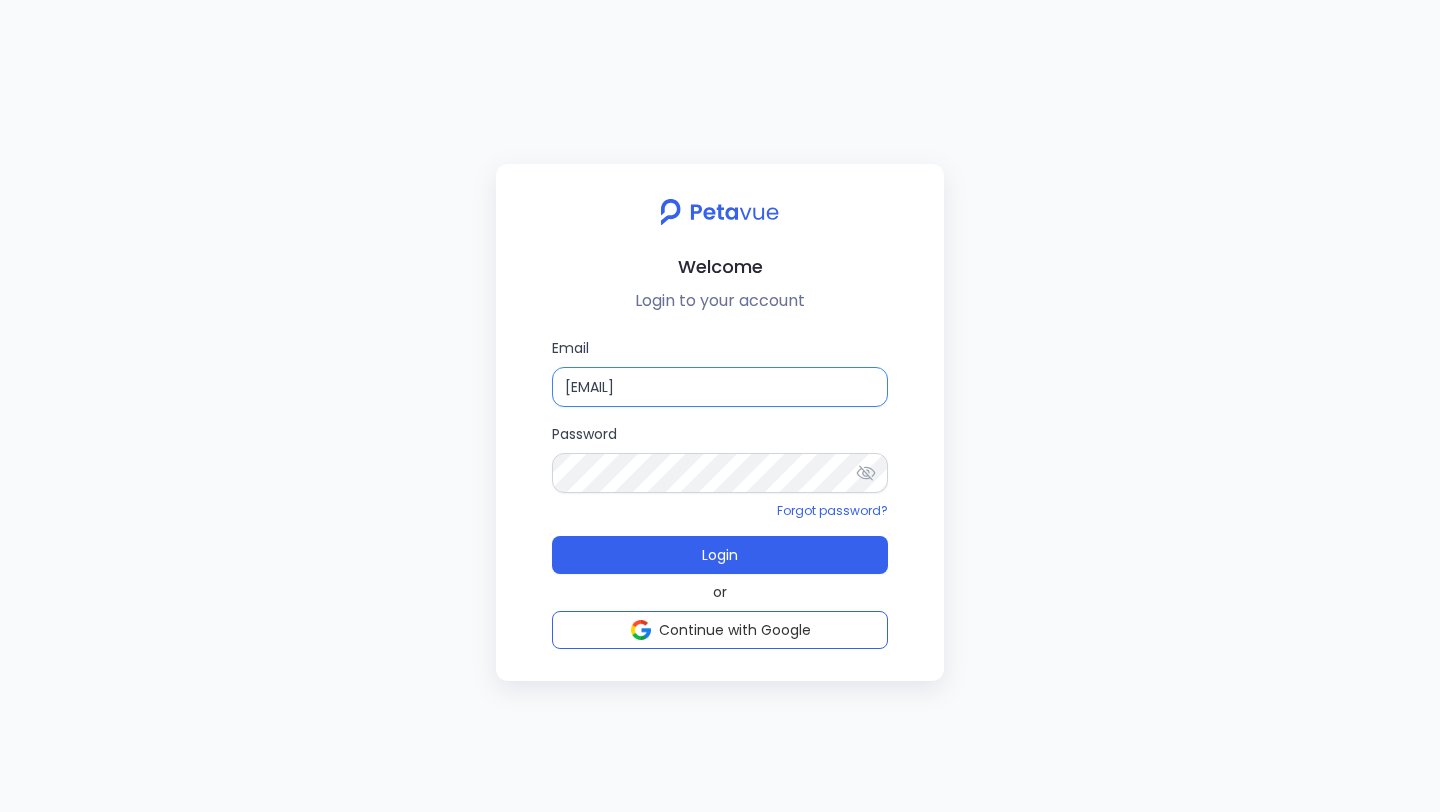 type on "[EMAIL]" 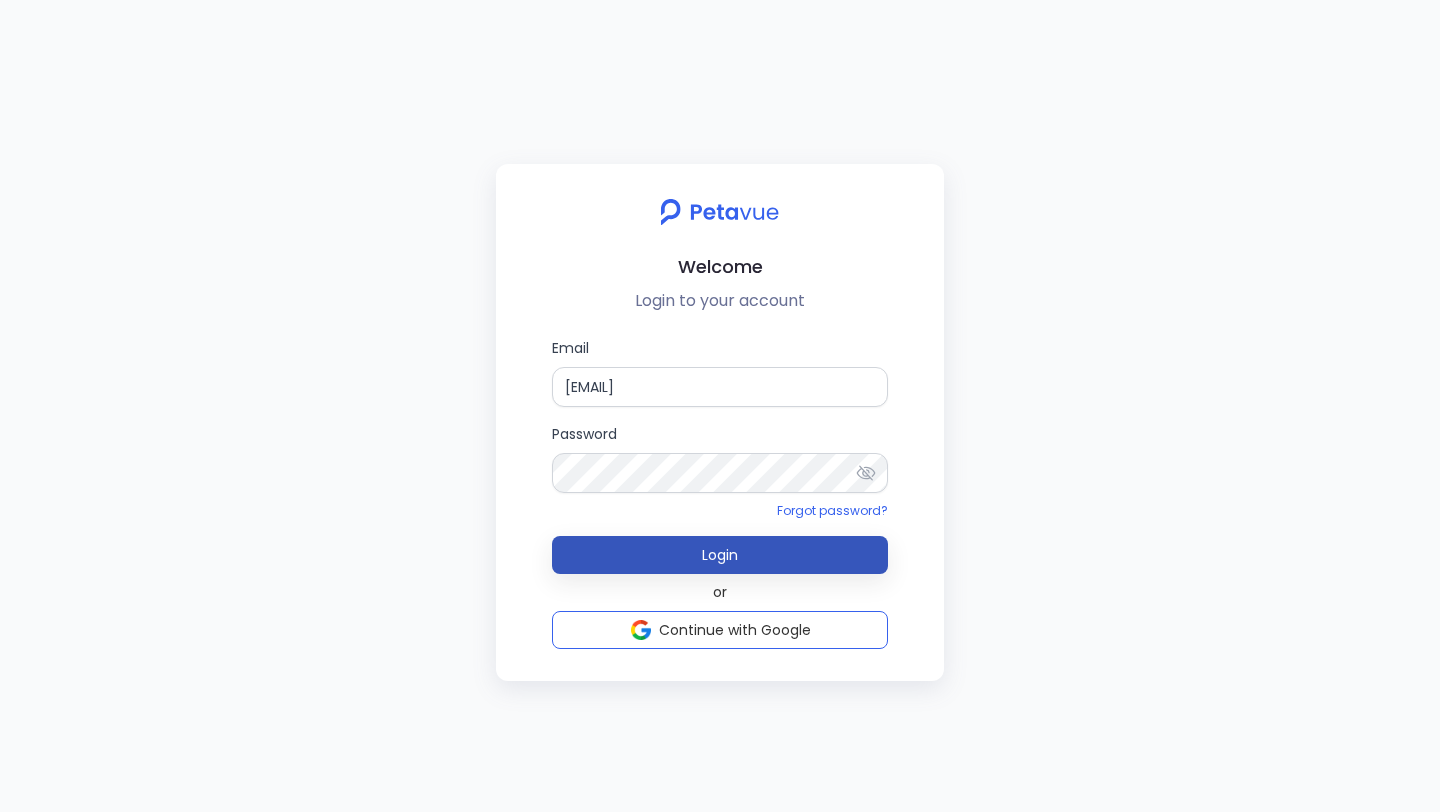 click on "Login" at bounding box center [720, 555] 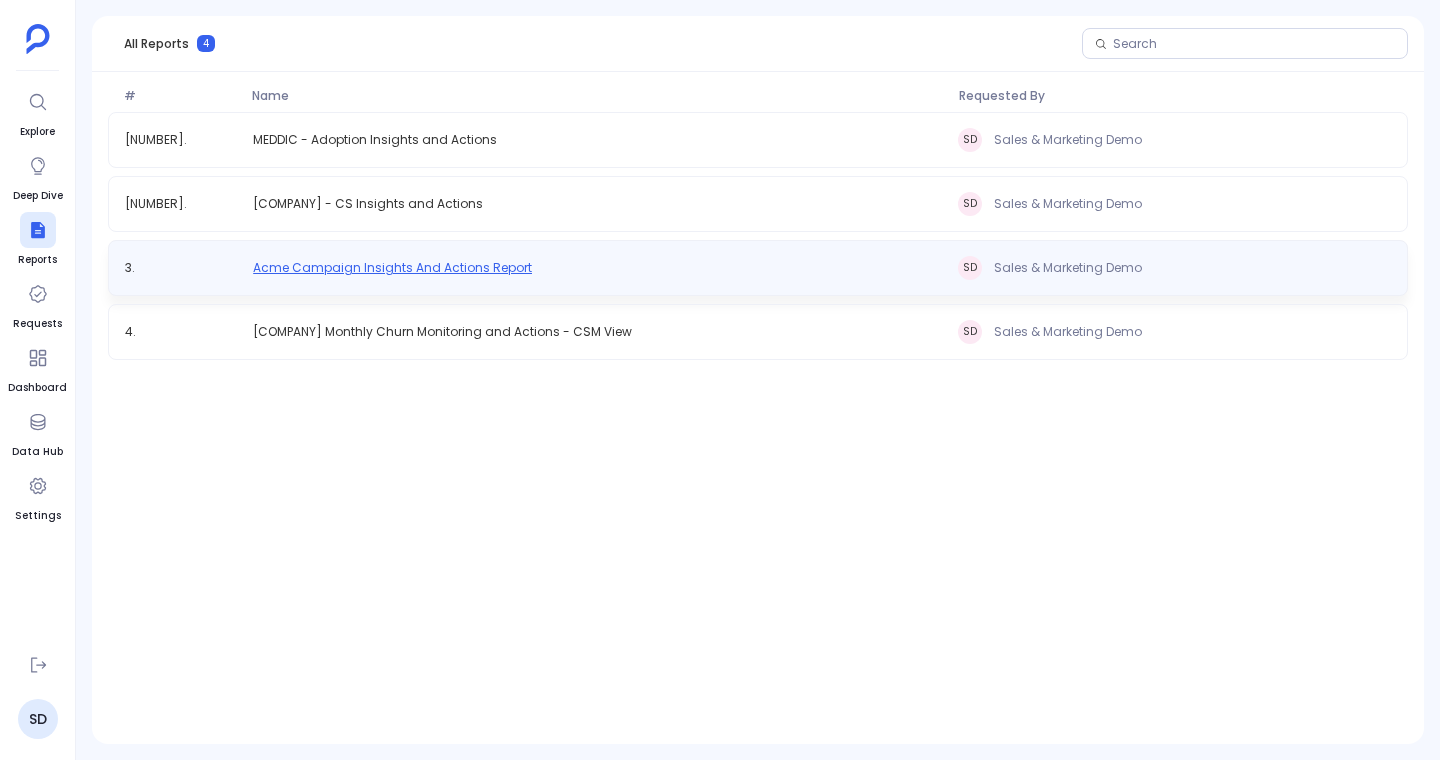 click on "Acme Campaign Insights And Actions Report" at bounding box center (375, 140) 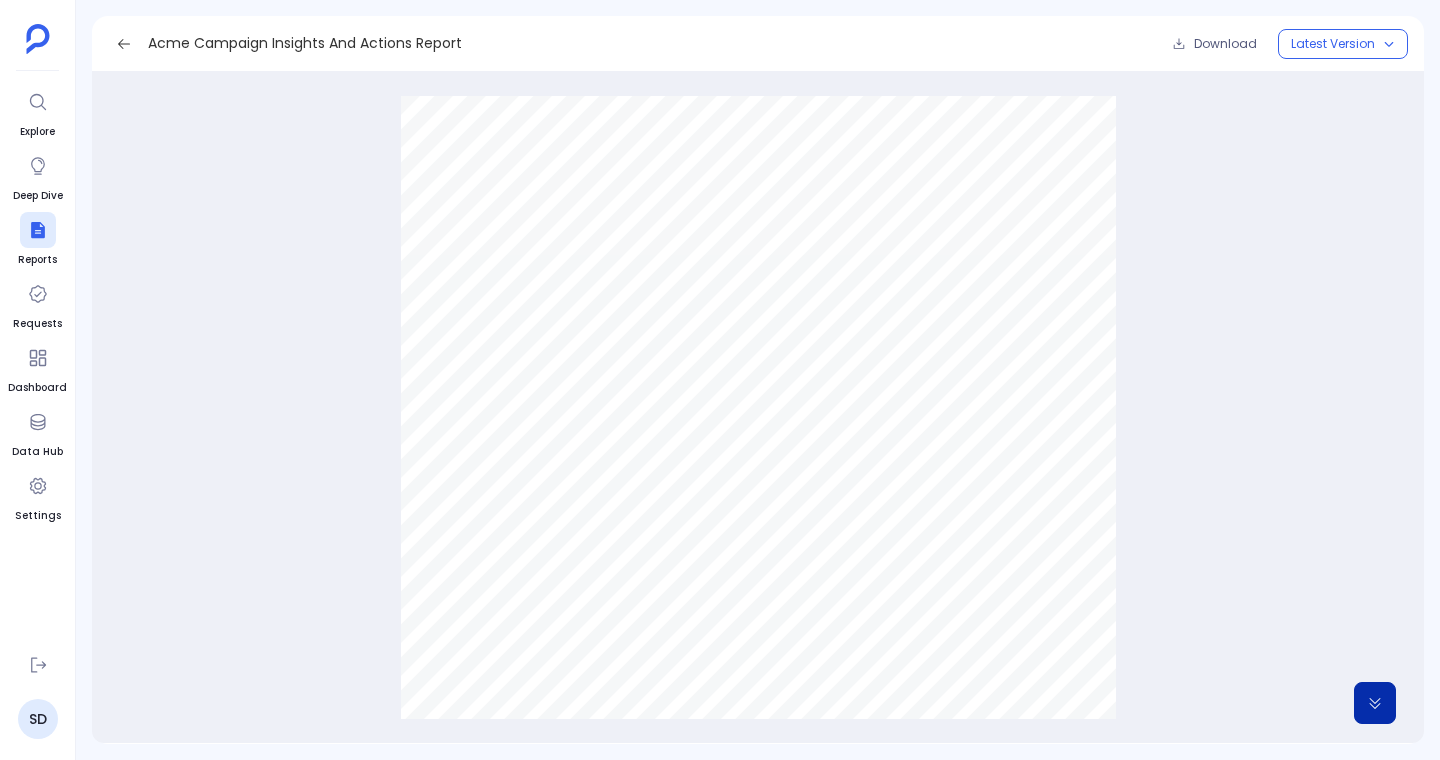 click at bounding box center [1374, 703] 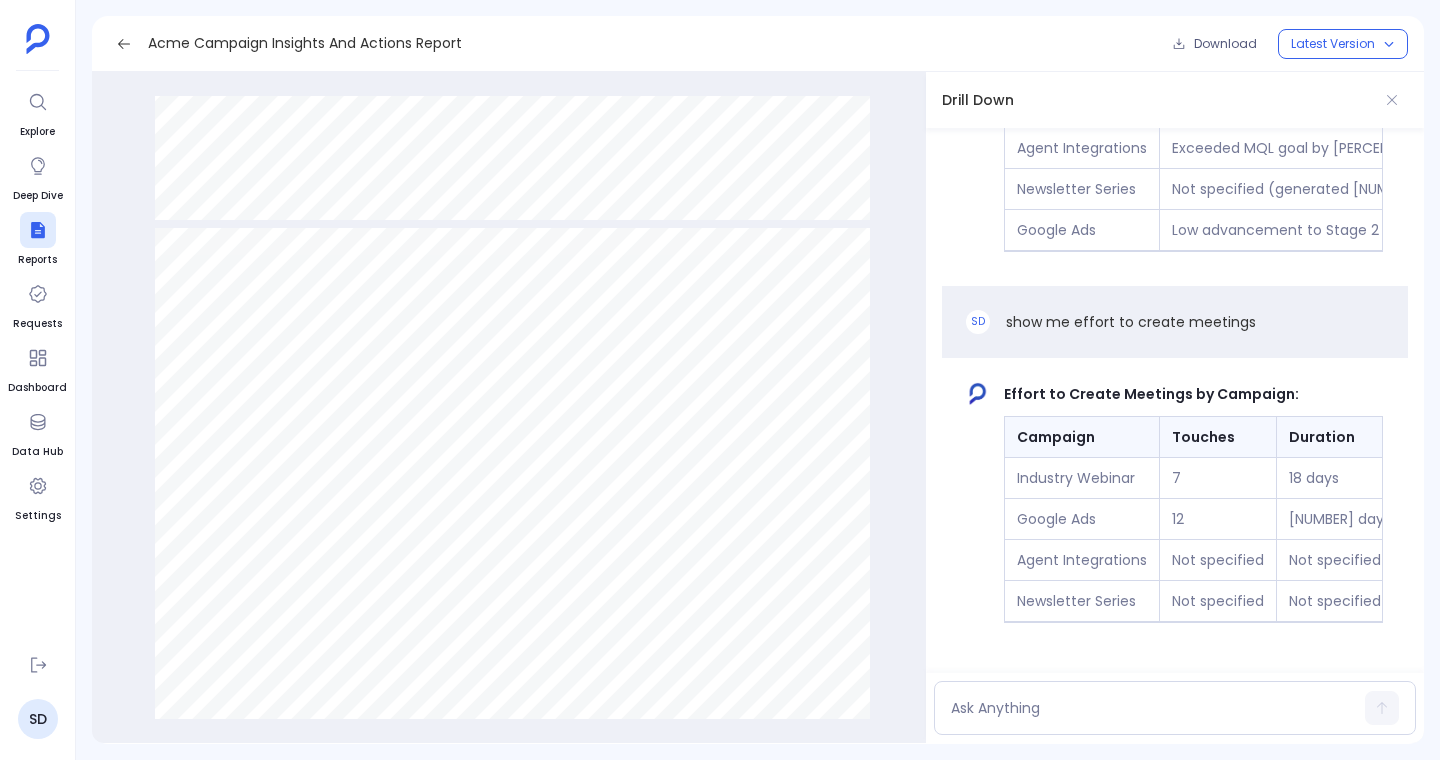 scroll, scrollTop: 4968, scrollLeft: 0, axis: vertical 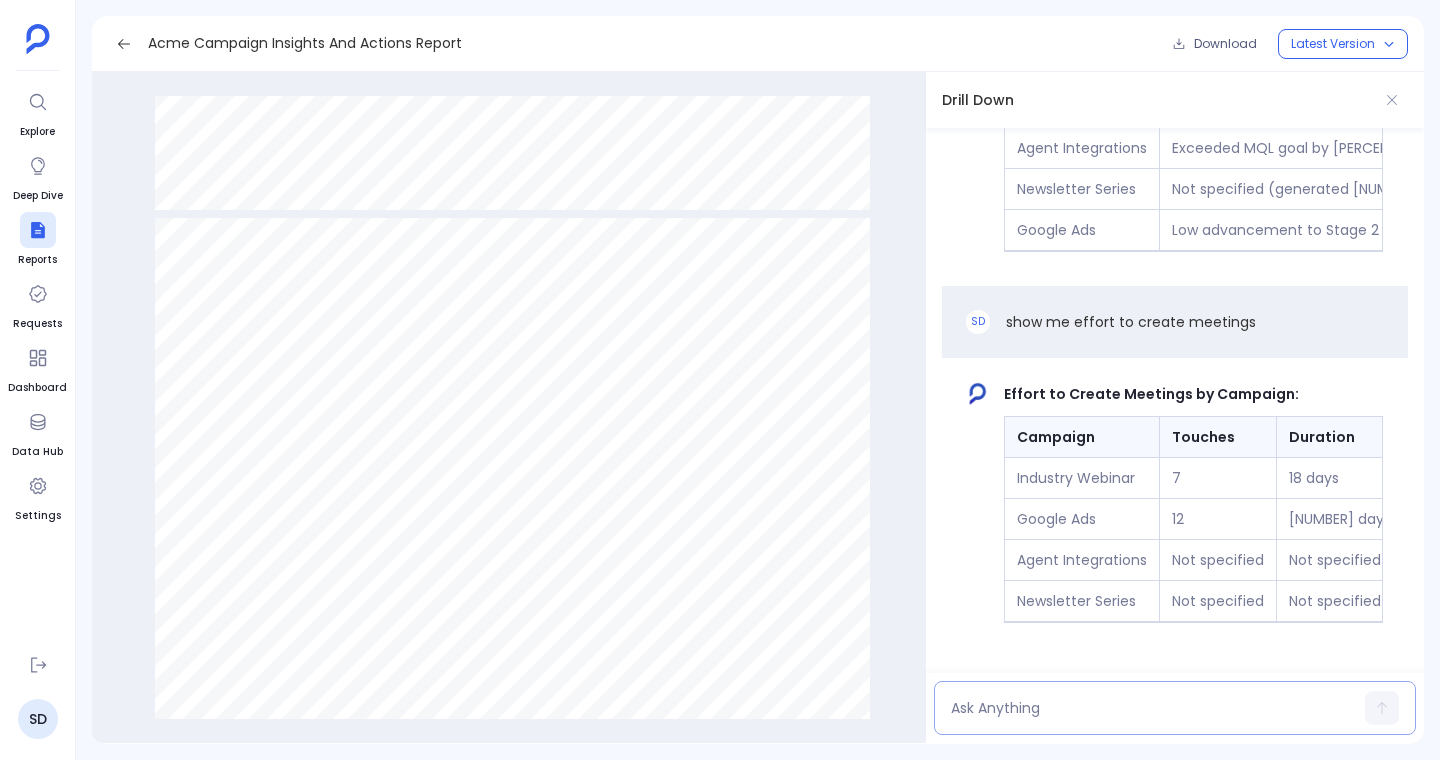 click at bounding box center [1154, 708] 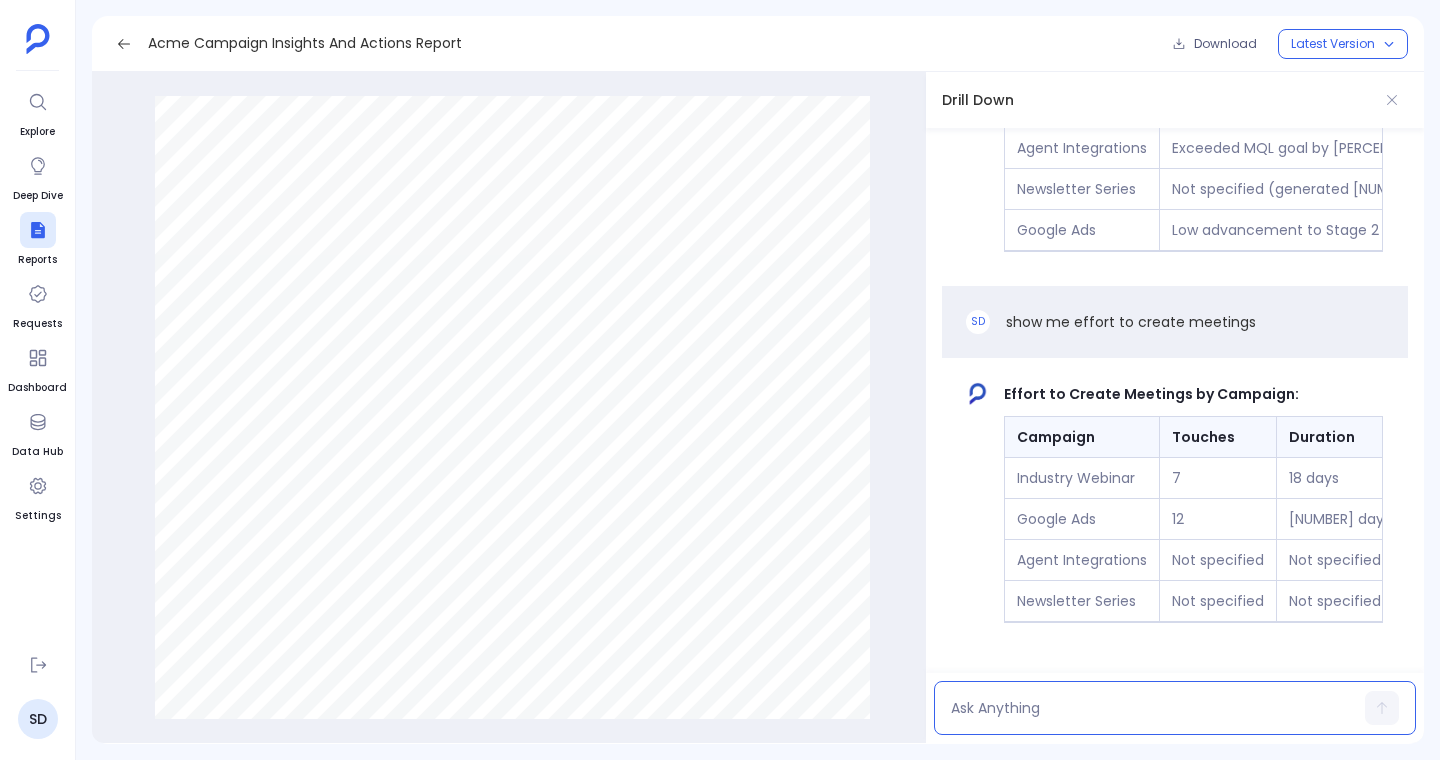 scroll, scrollTop: 5477, scrollLeft: 0, axis: vertical 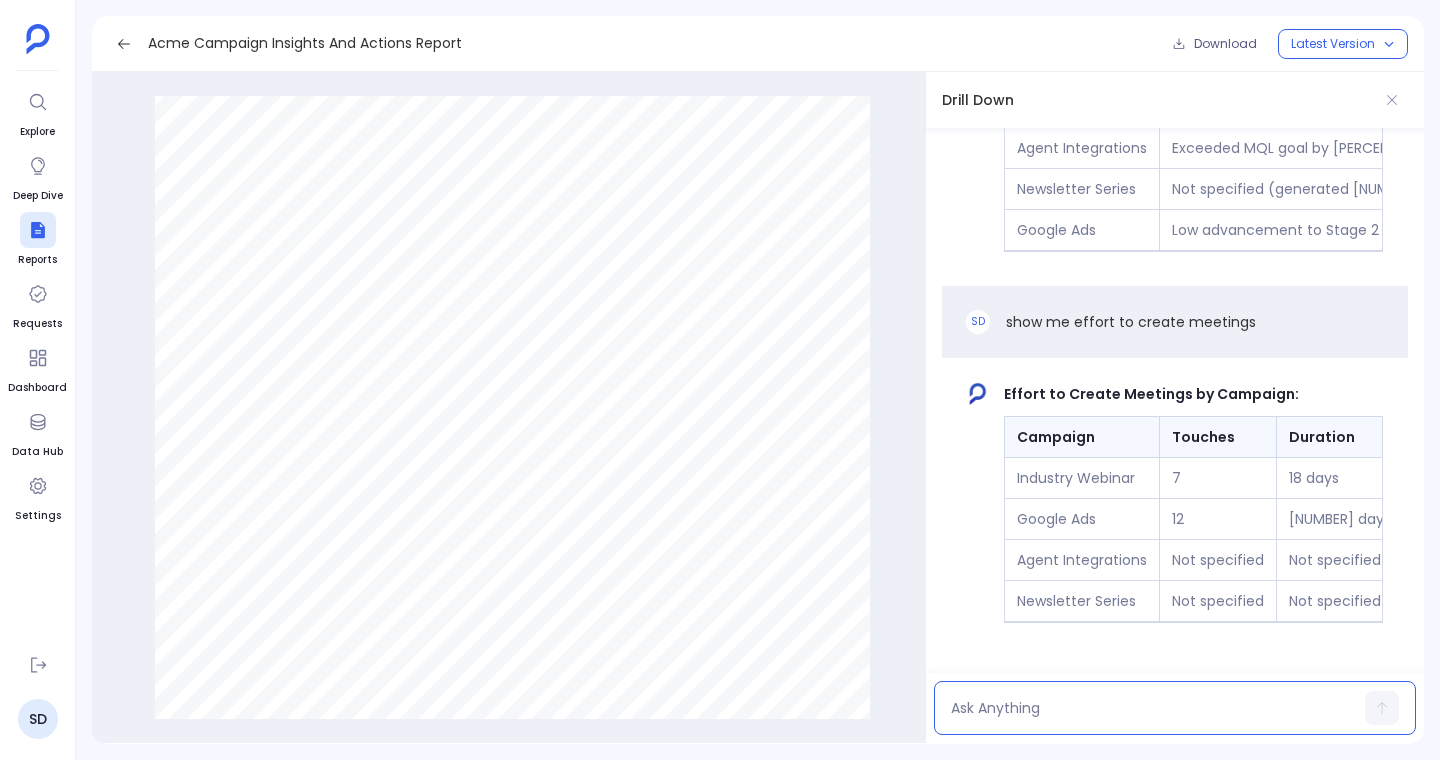 click at bounding box center (1154, 708) 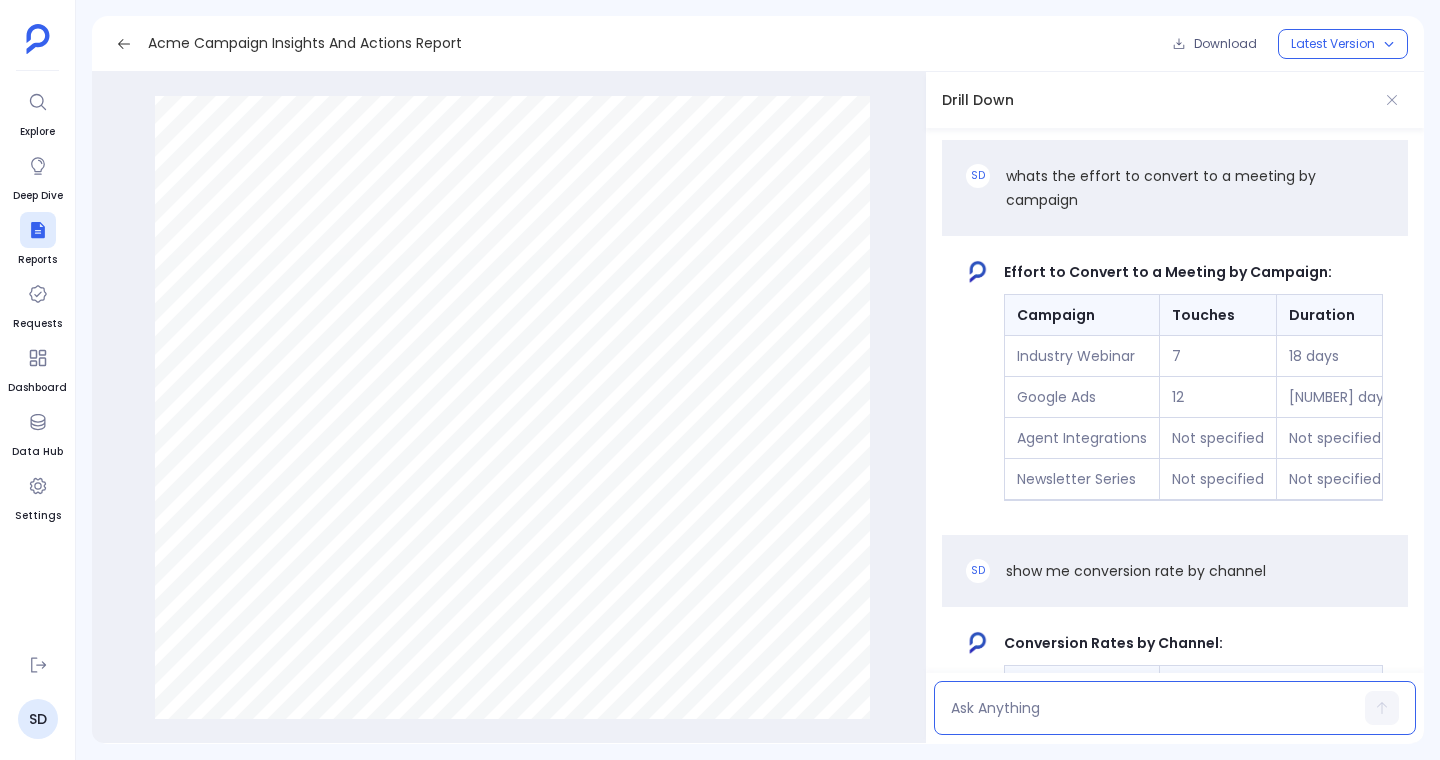 scroll, scrollTop: -634, scrollLeft: 0, axis: vertical 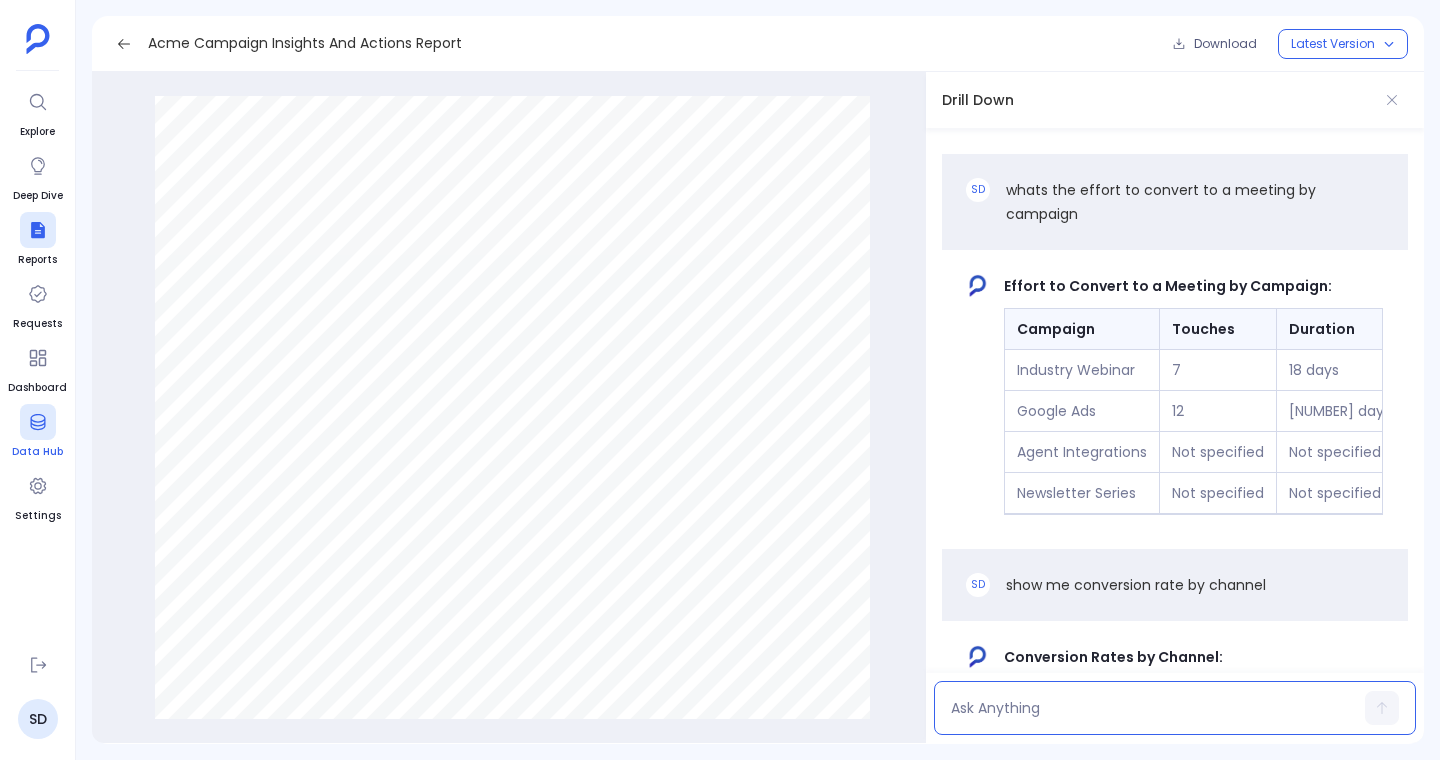 click at bounding box center (38, 422) 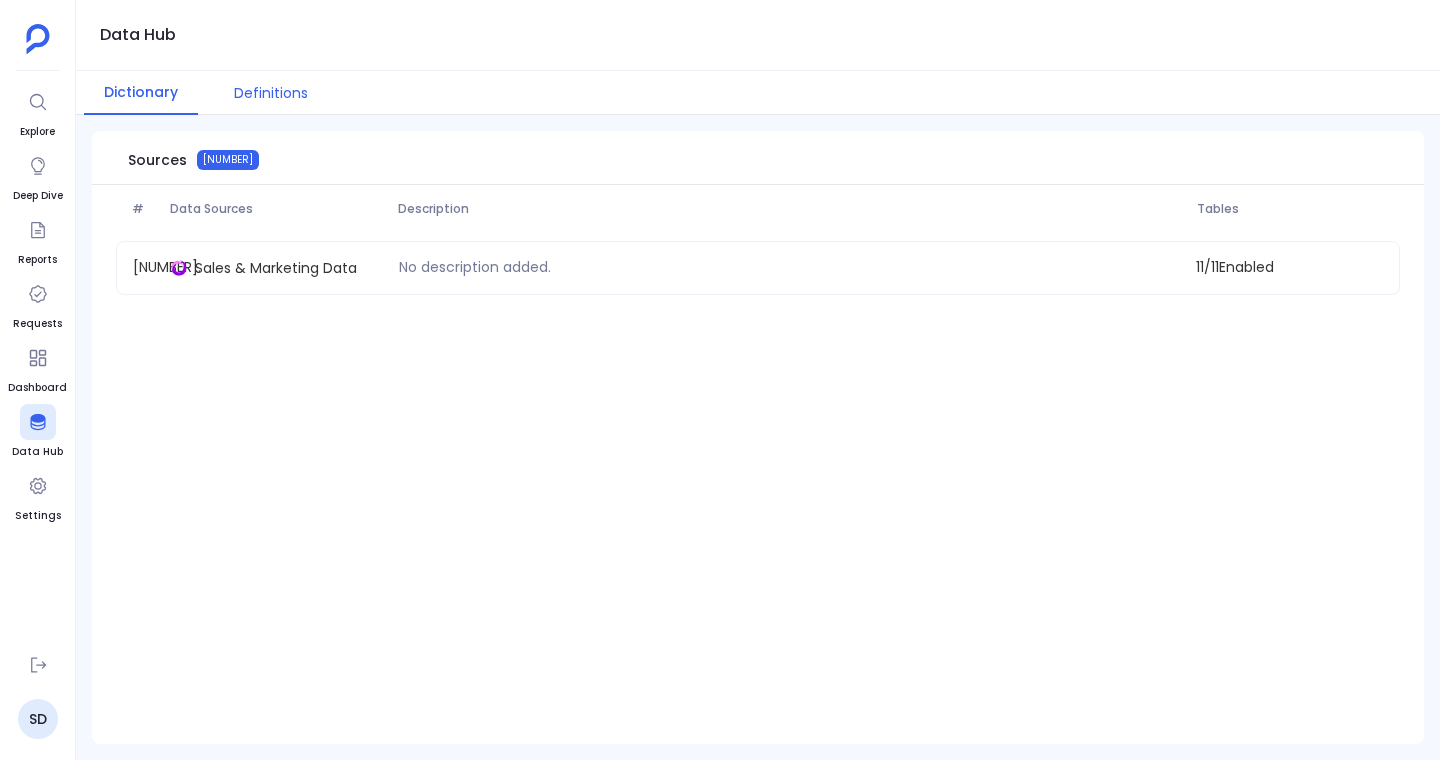 click on "Definitions" at bounding box center (271, 93) 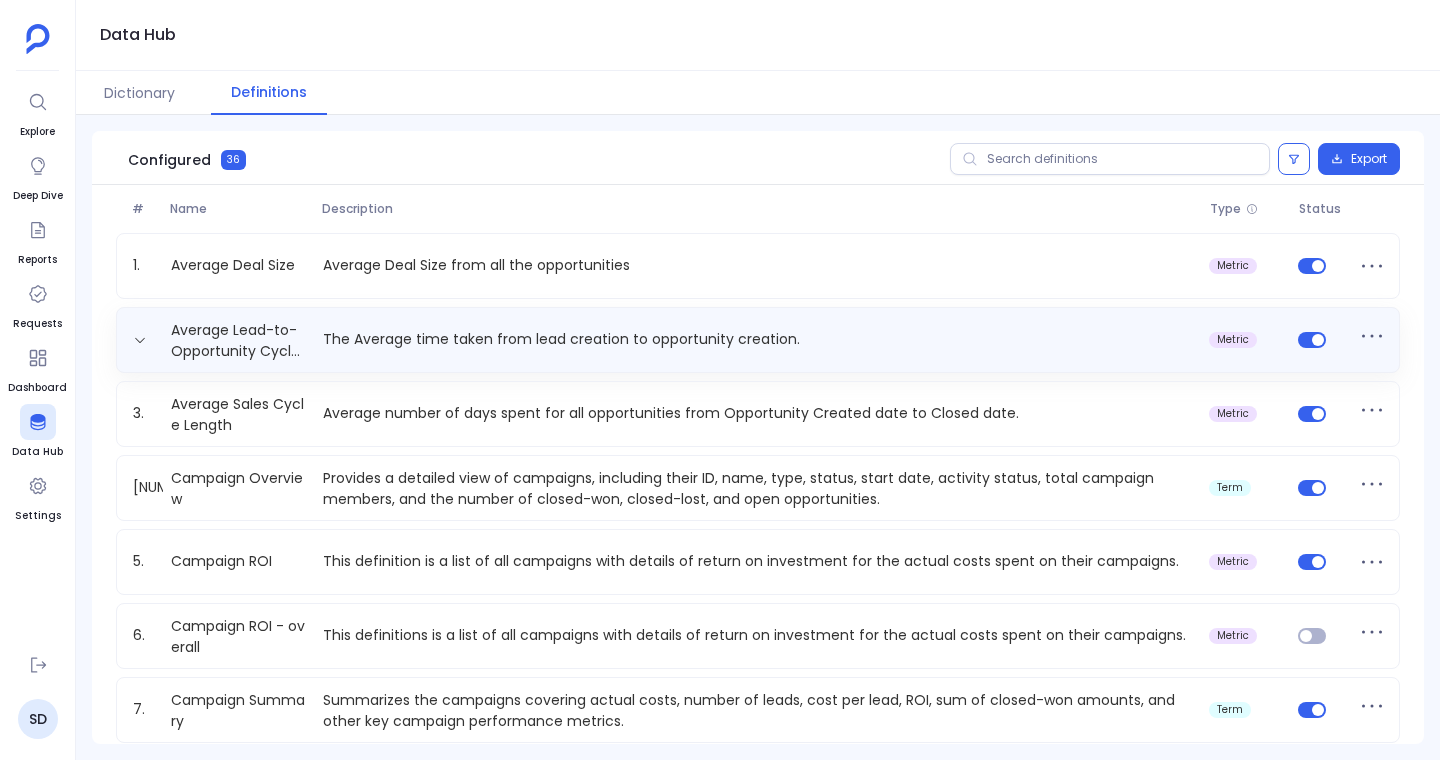 scroll, scrollTop: 371, scrollLeft: 0, axis: vertical 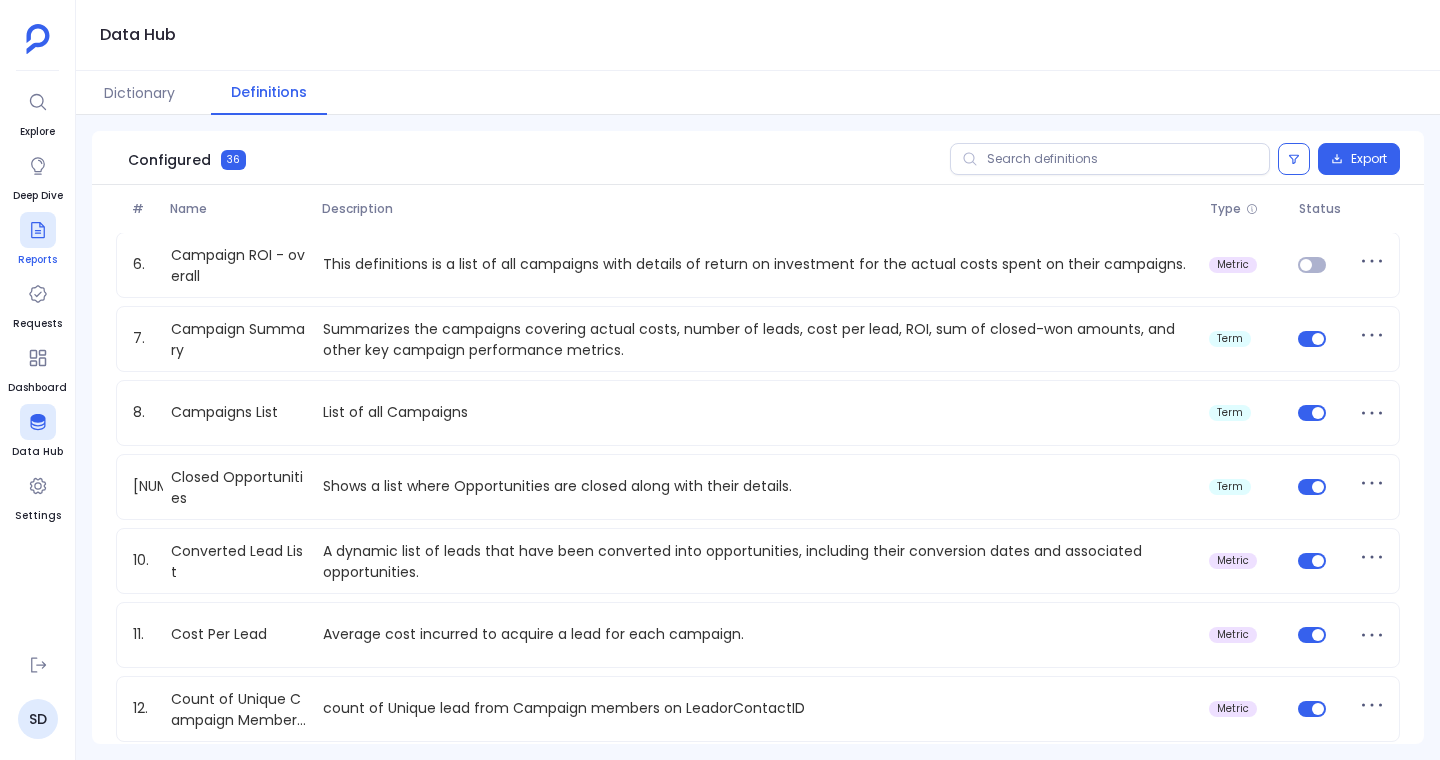 click at bounding box center [38, 230] 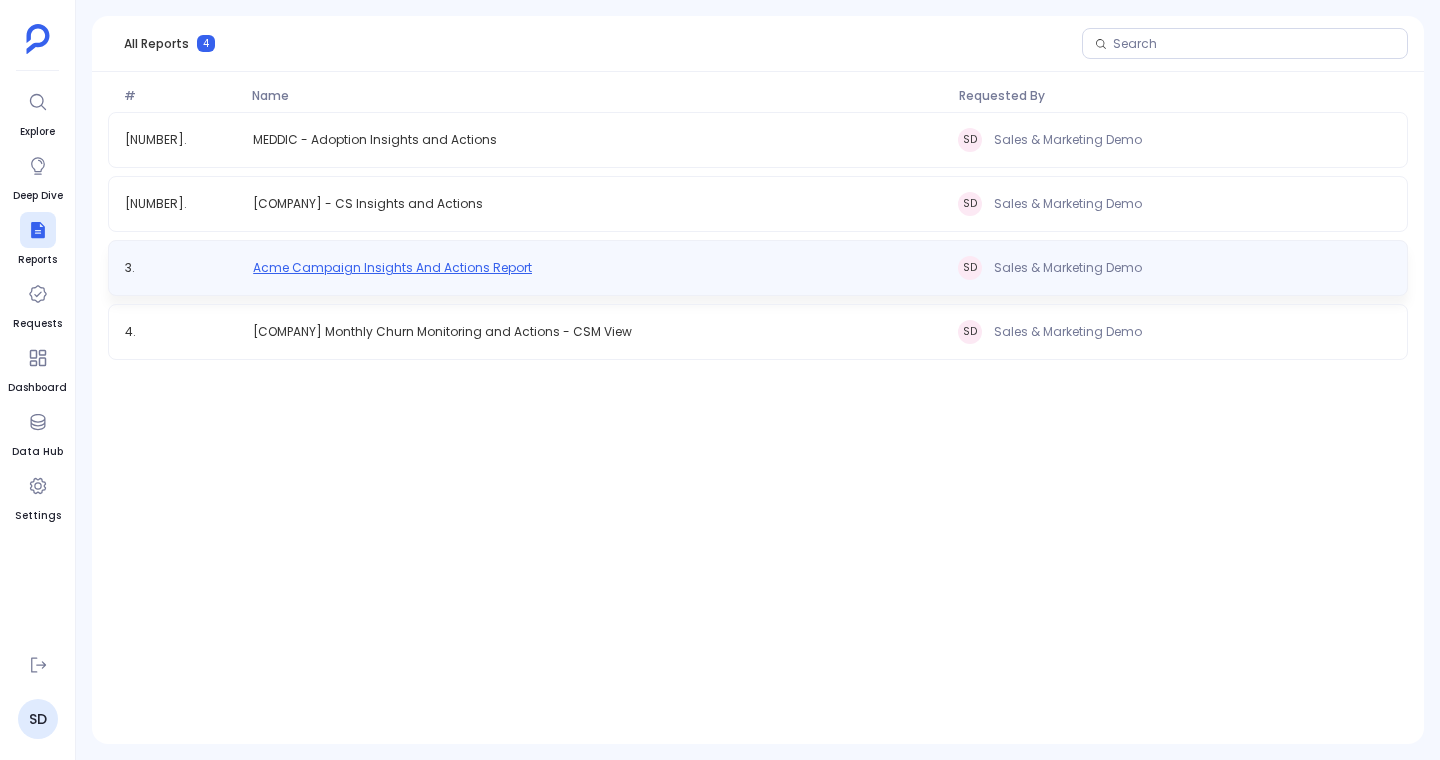 click on "Acme Campaign Insights And Actions Report" at bounding box center [375, 140] 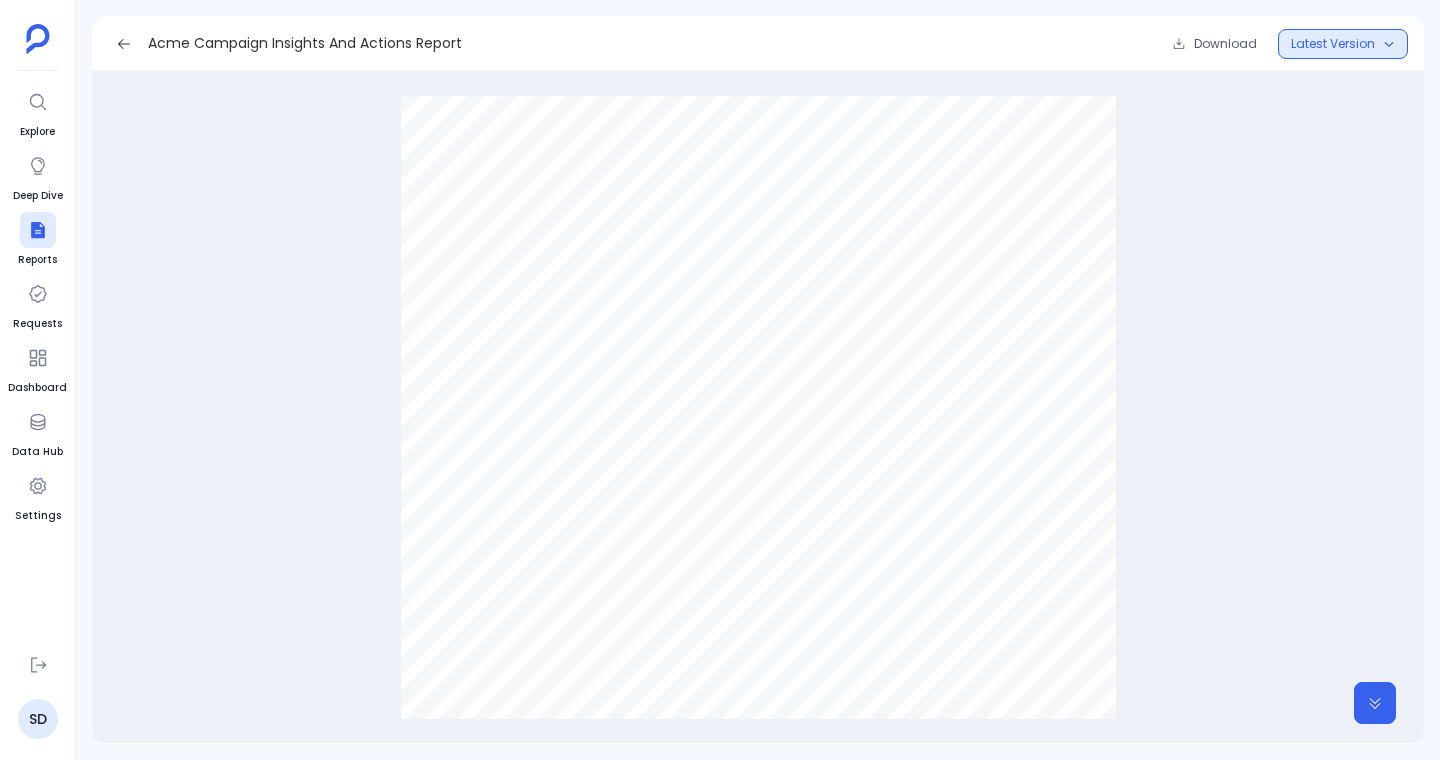 click on "Latest Version" at bounding box center (1343, 44) 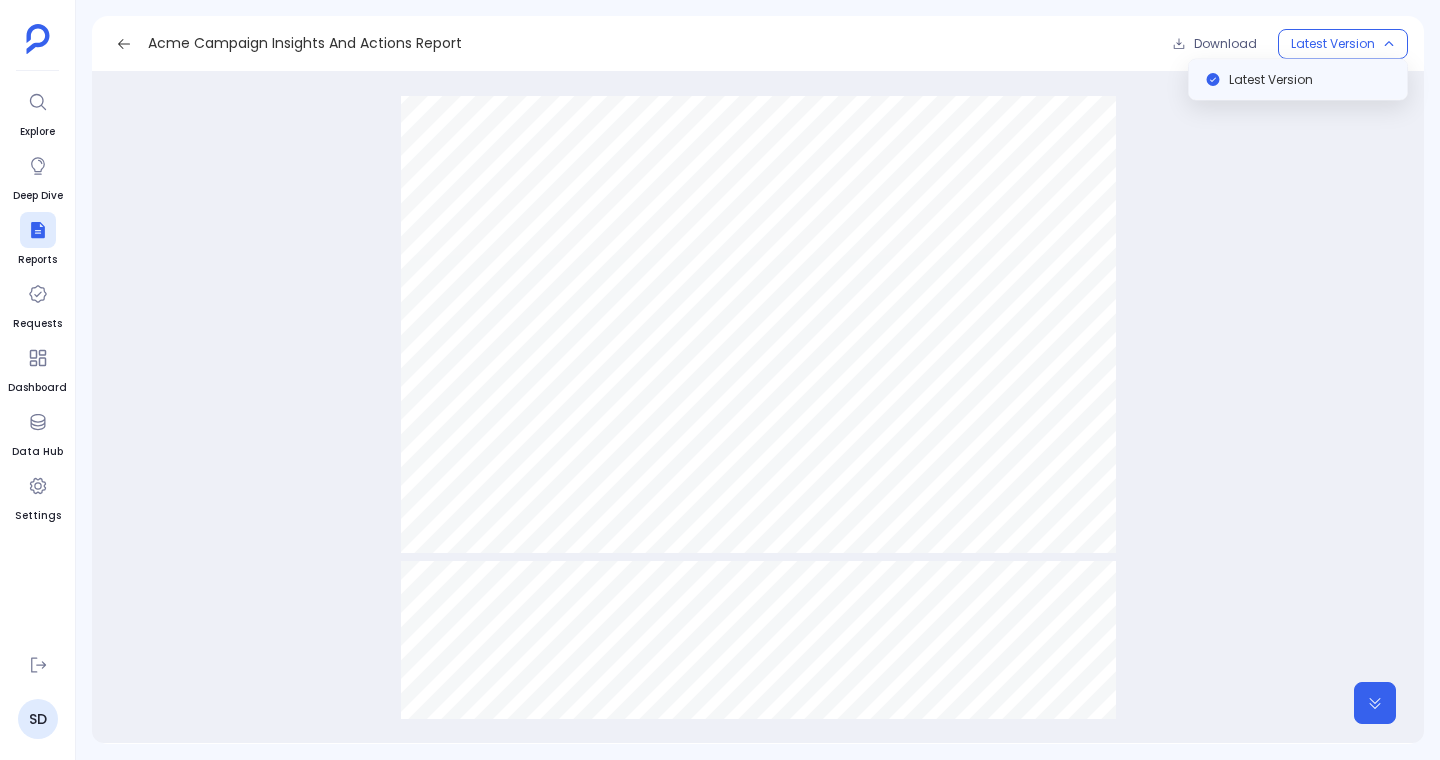 scroll, scrollTop: 2053, scrollLeft: 0, axis: vertical 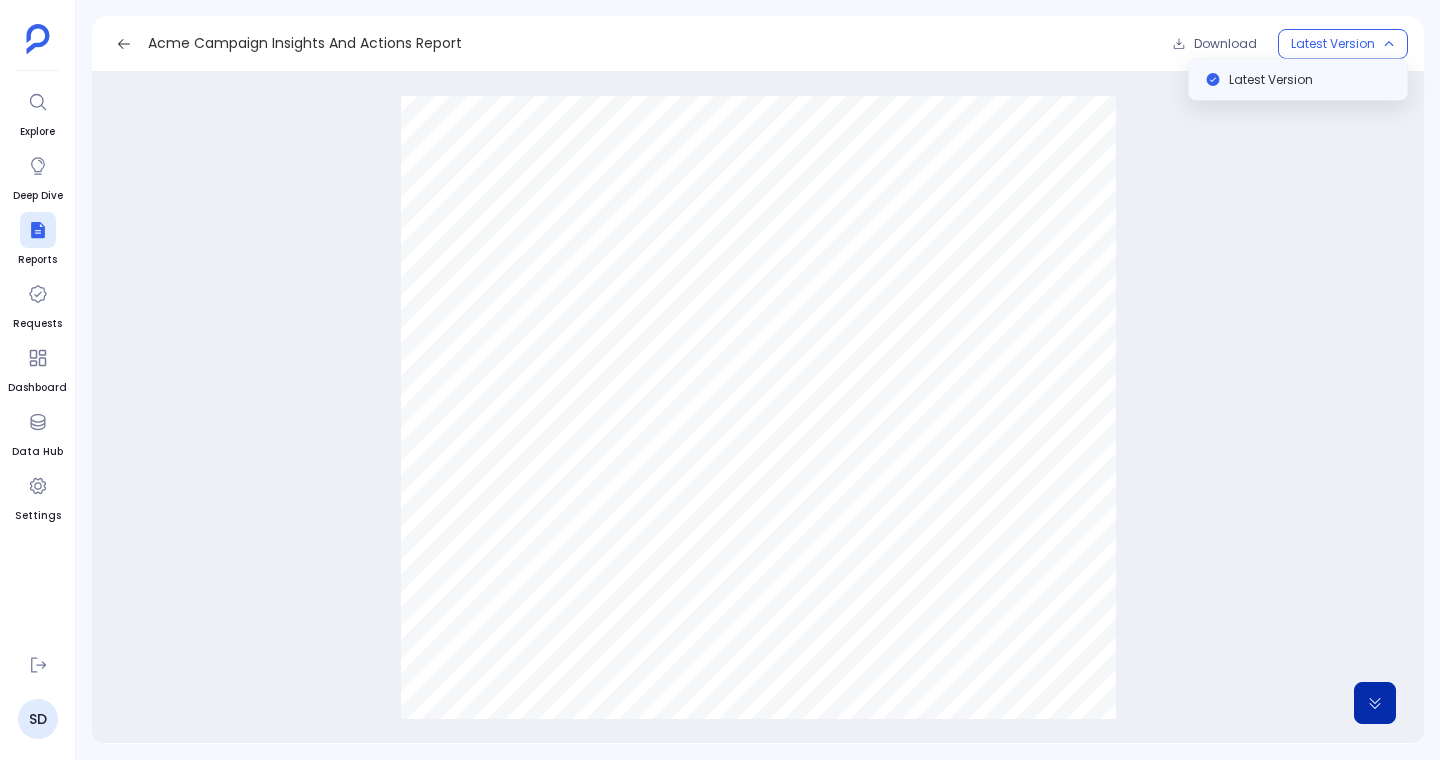 click at bounding box center [1375, 703] 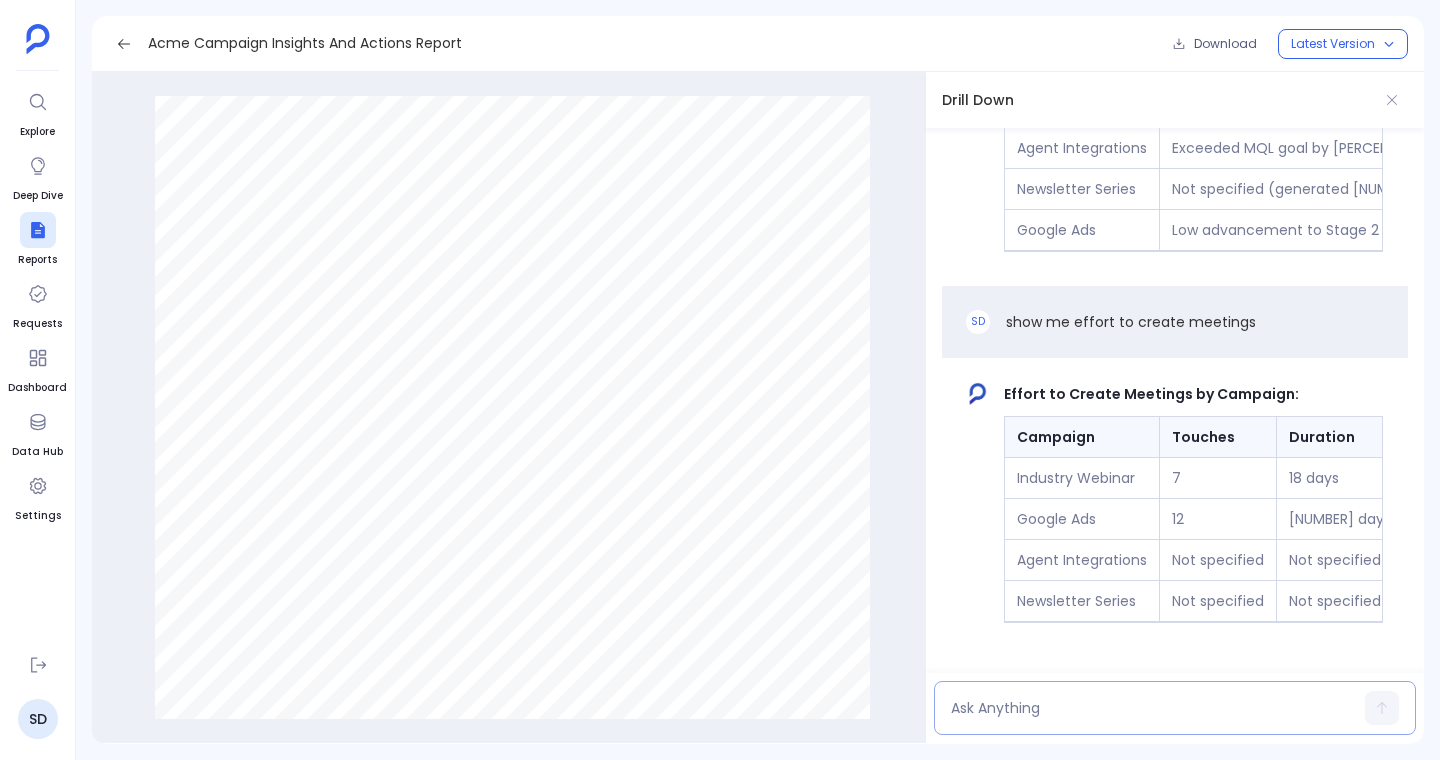 click at bounding box center [1175, 708] 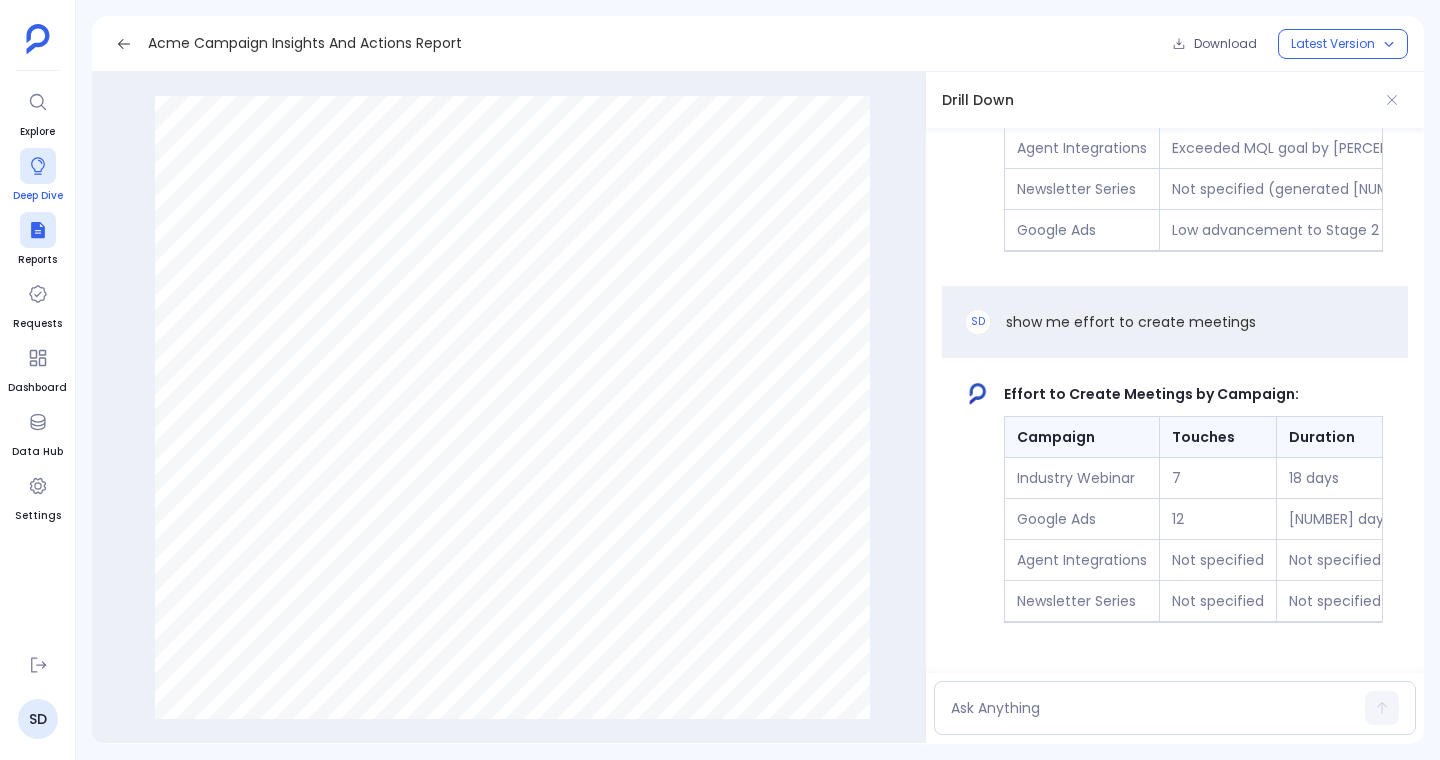 click at bounding box center (38, 166) 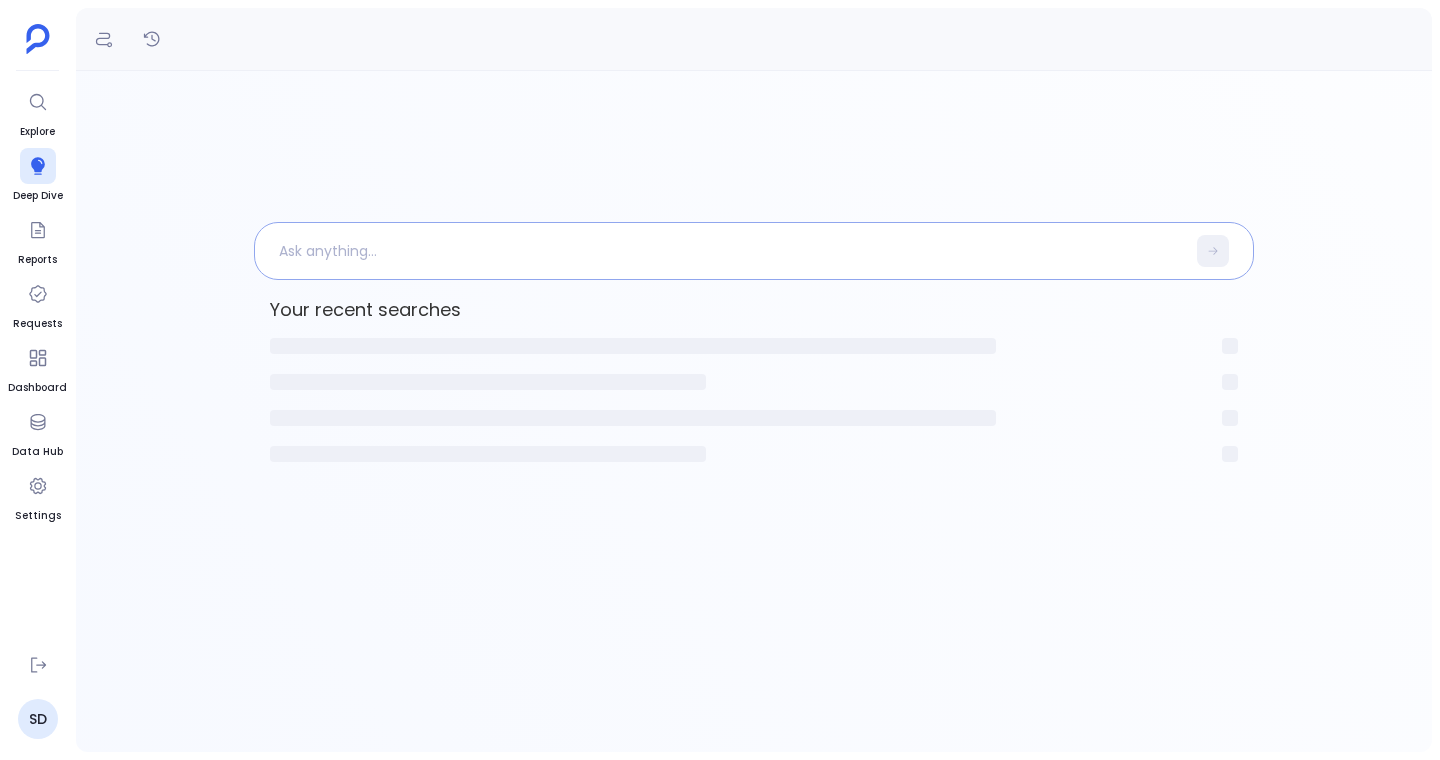 click at bounding box center (720, 251) 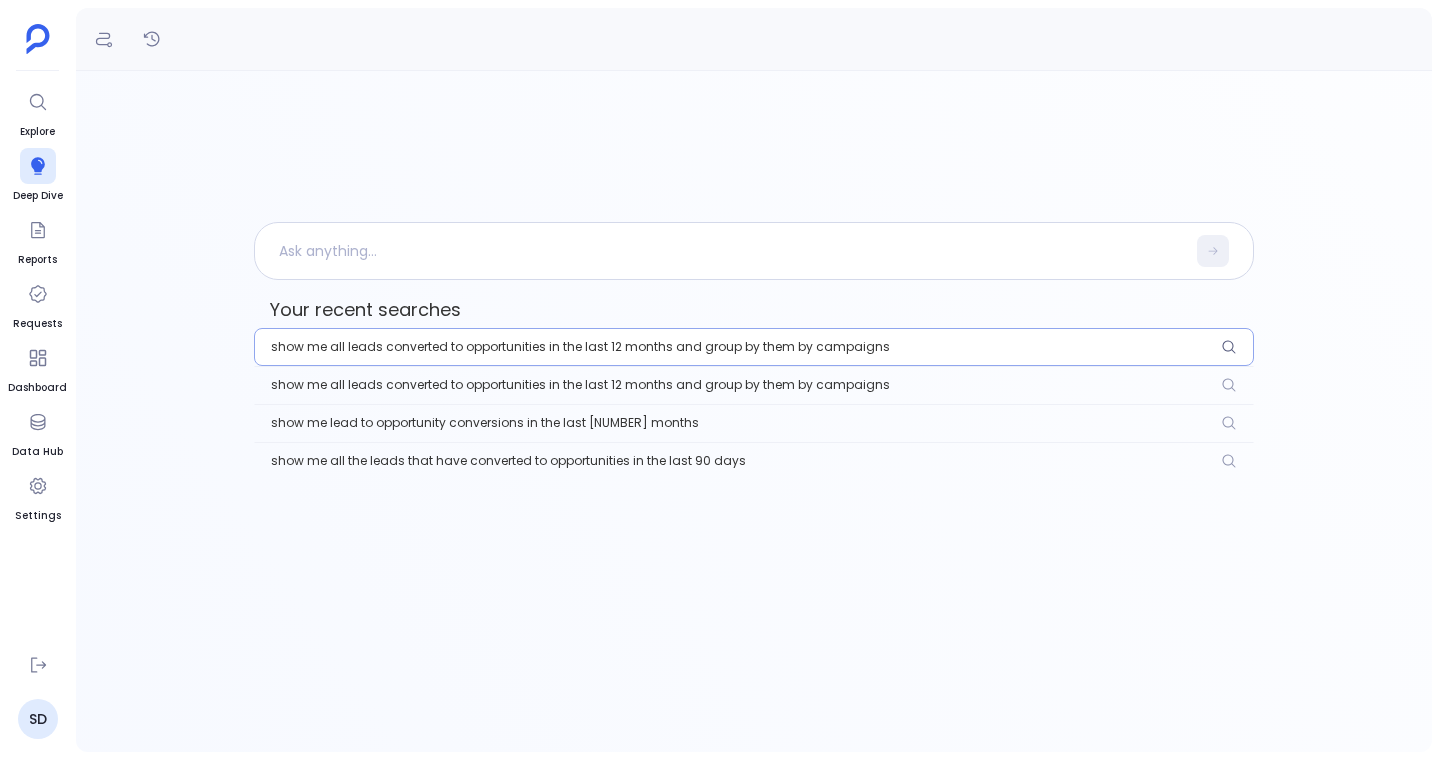 click on "show me all leads converted to opportunities in the last 12 months and group by them by campaigns" at bounding box center (754, 347) 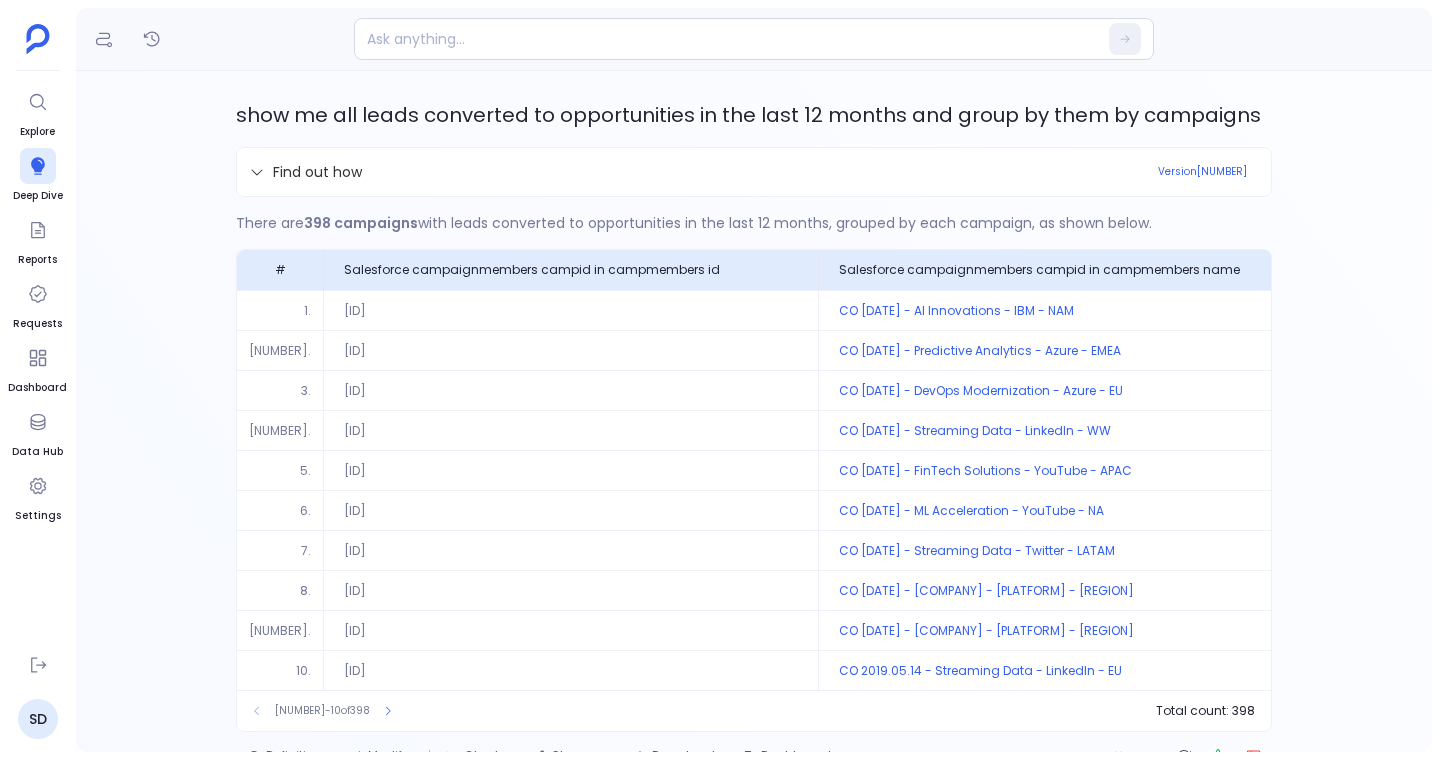 scroll, scrollTop: 66, scrollLeft: 0, axis: vertical 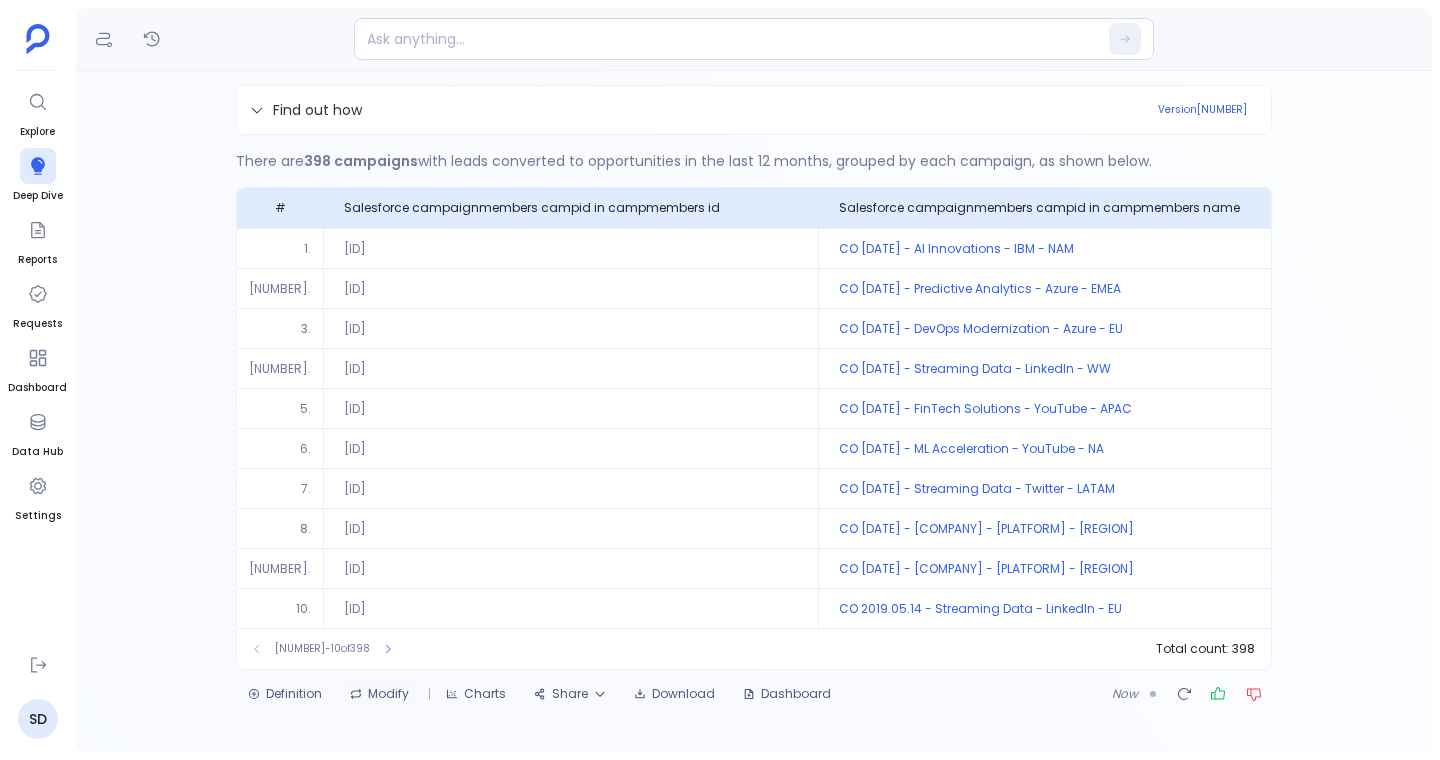 click on "Modify" at bounding box center [379, 694] 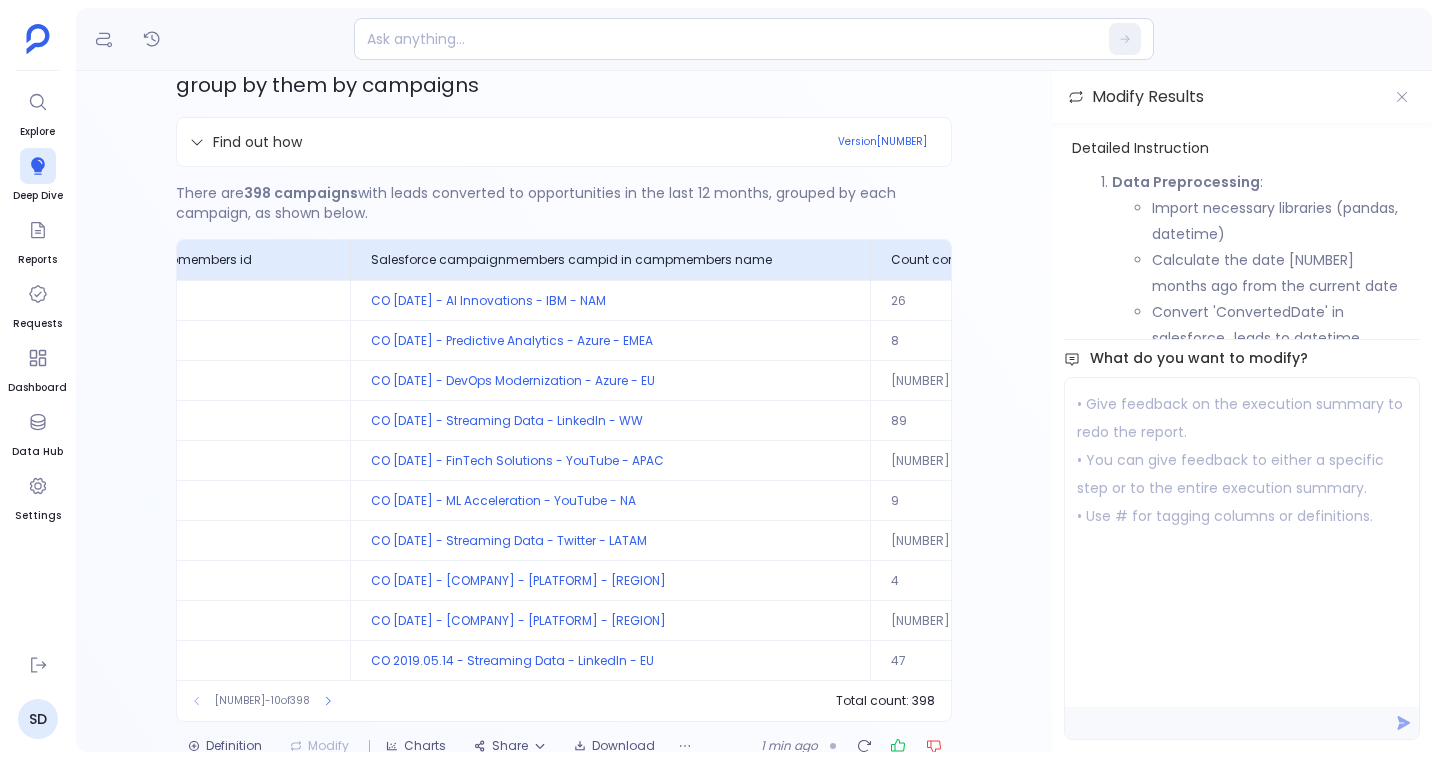 scroll, scrollTop: 0, scrollLeft: 348, axis: horizontal 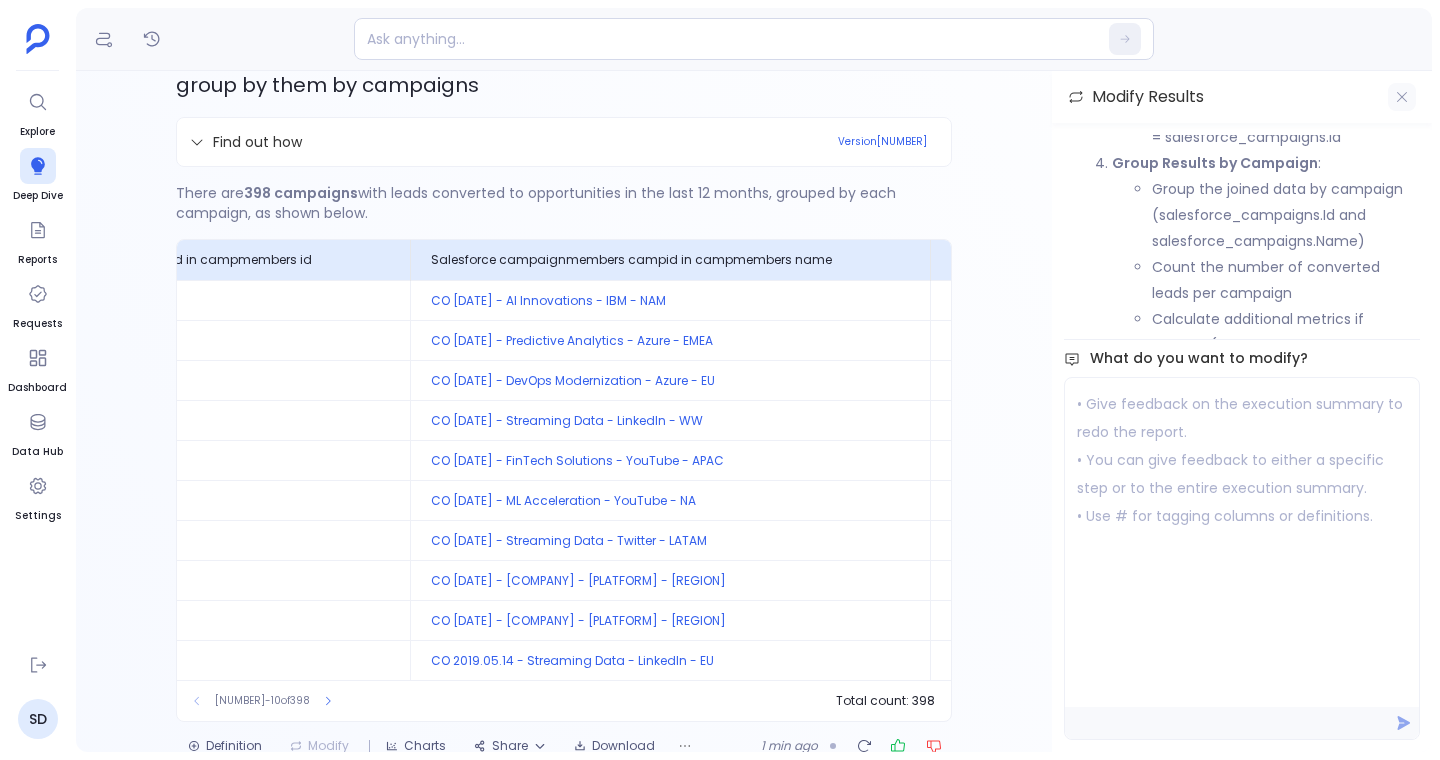 click at bounding box center [1402, 97] 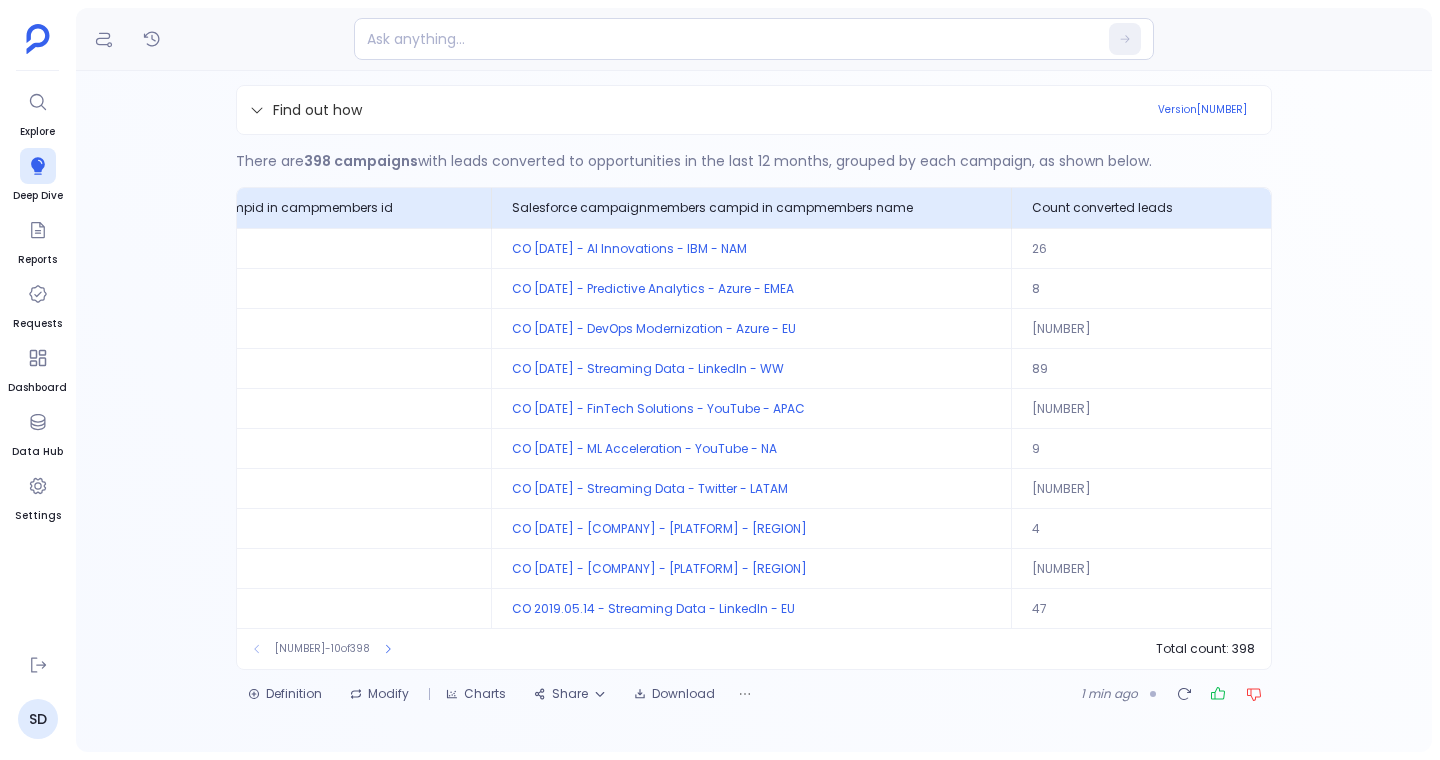 scroll, scrollTop: 0, scrollLeft: 251, axis: horizontal 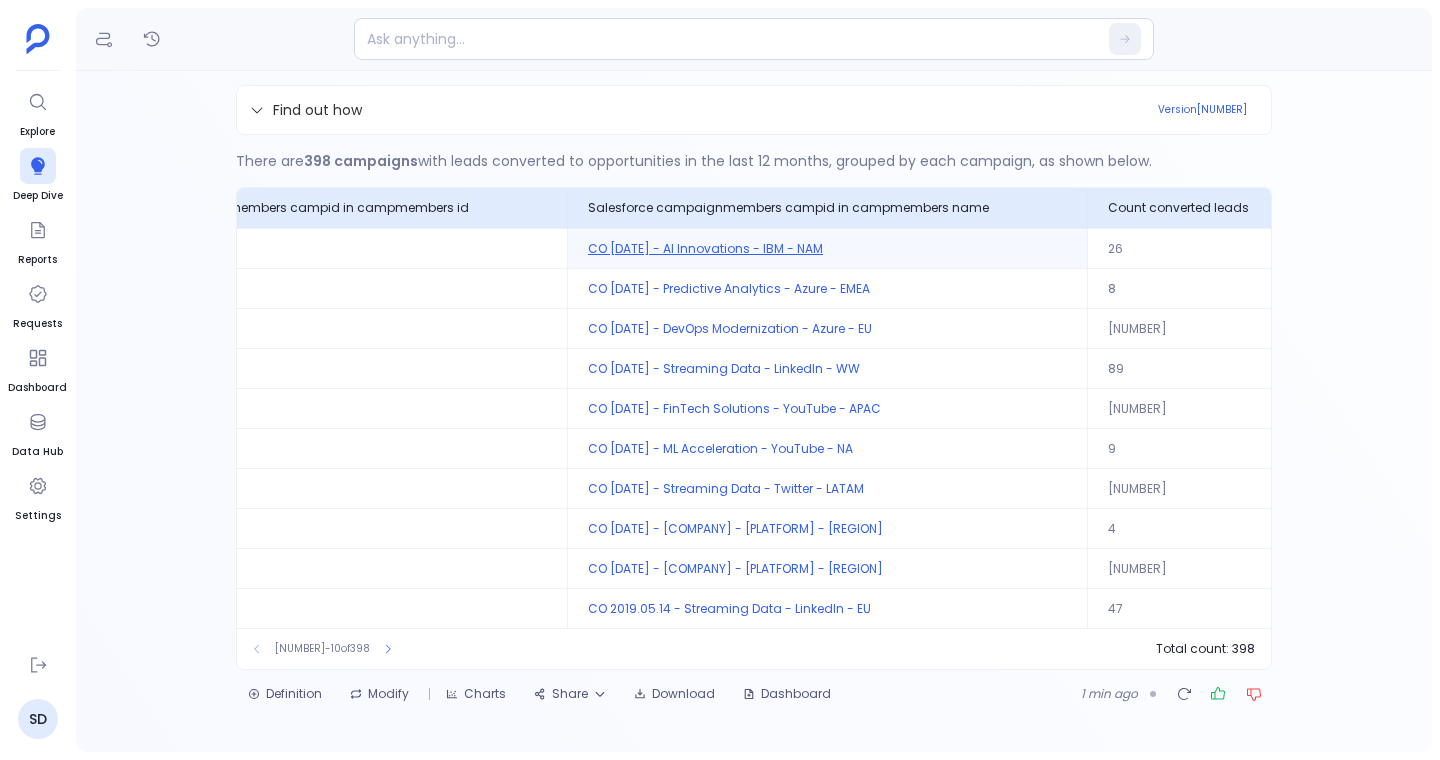 click on "CO [DATE] - AI Innovations - IBM - NAM" at bounding box center (828, 248) 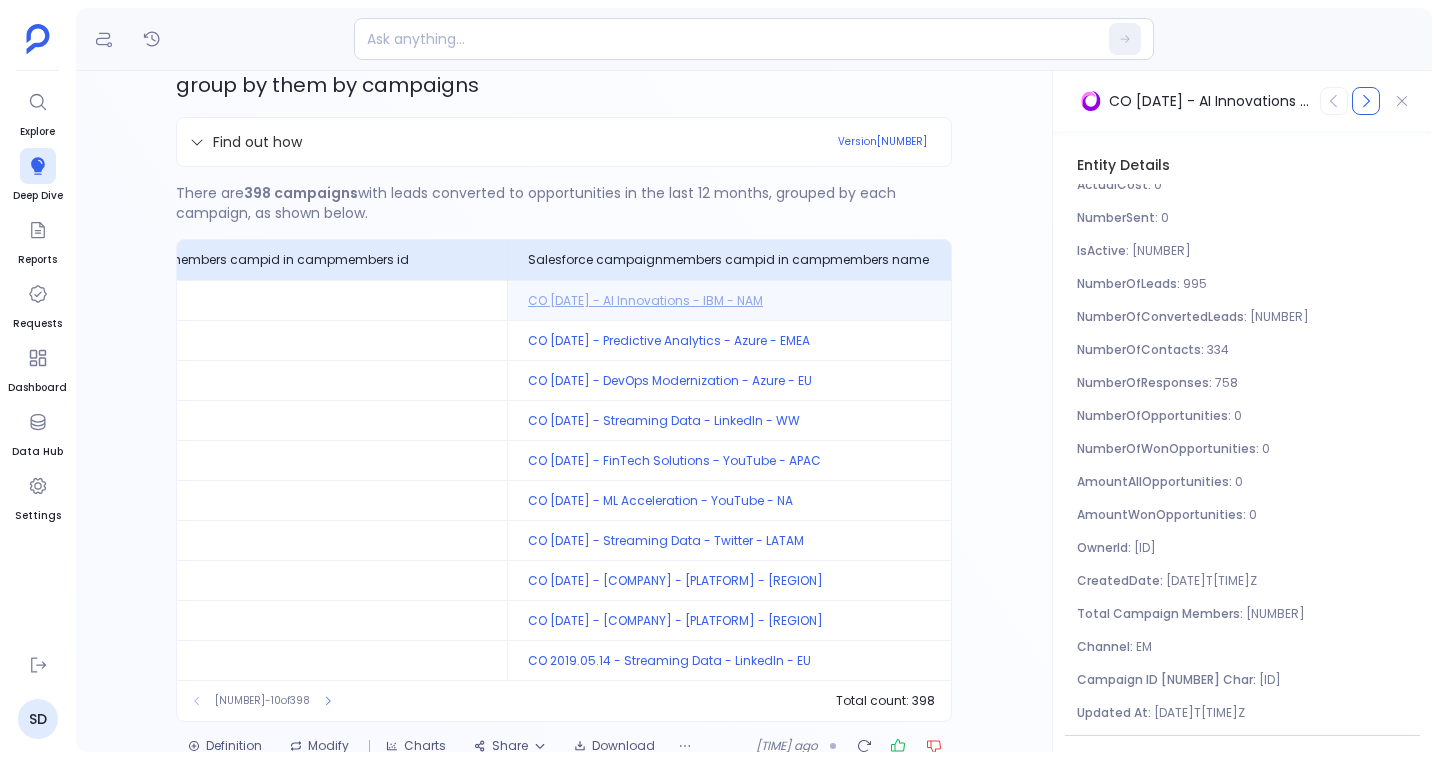 scroll, scrollTop: 149, scrollLeft: 0, axis: vertical 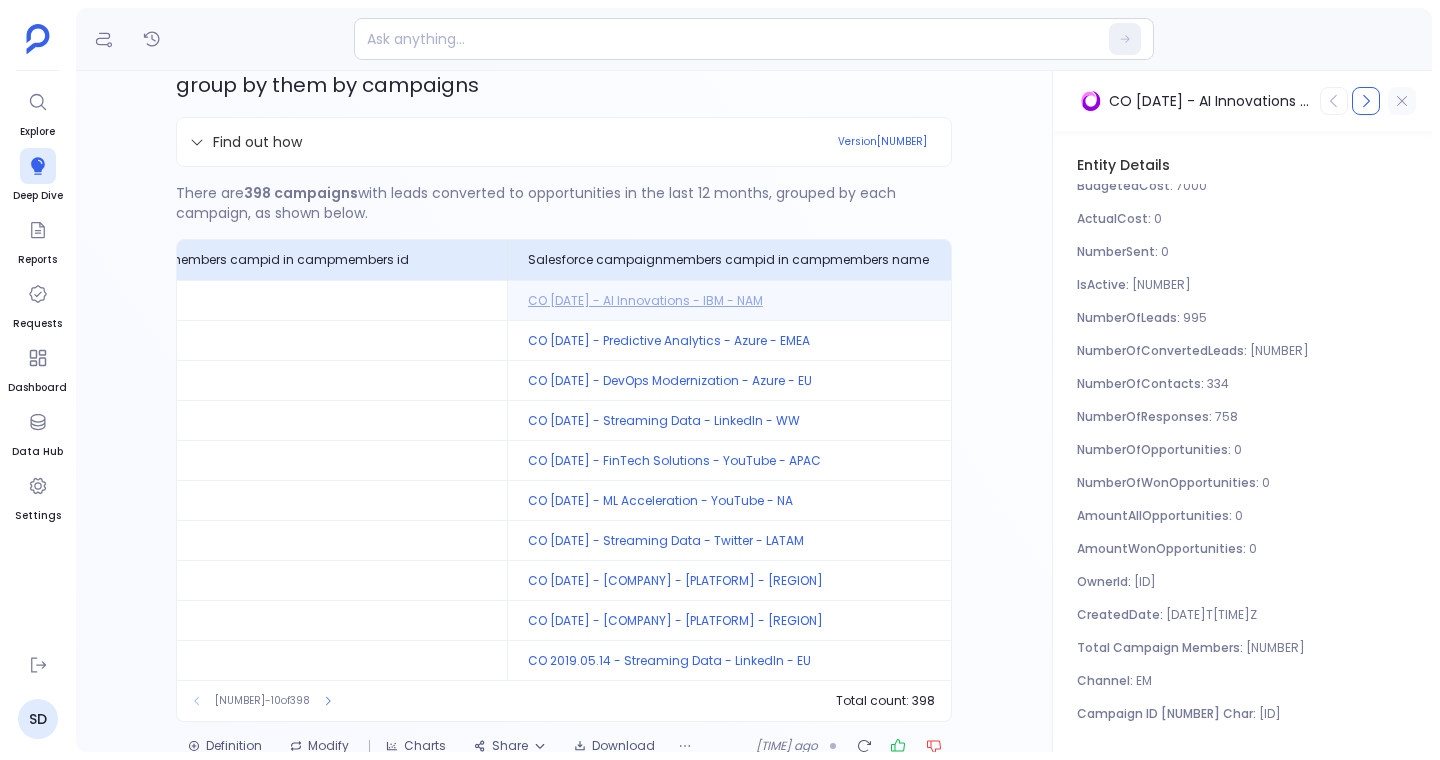 click at bounding box center (1402, 101) 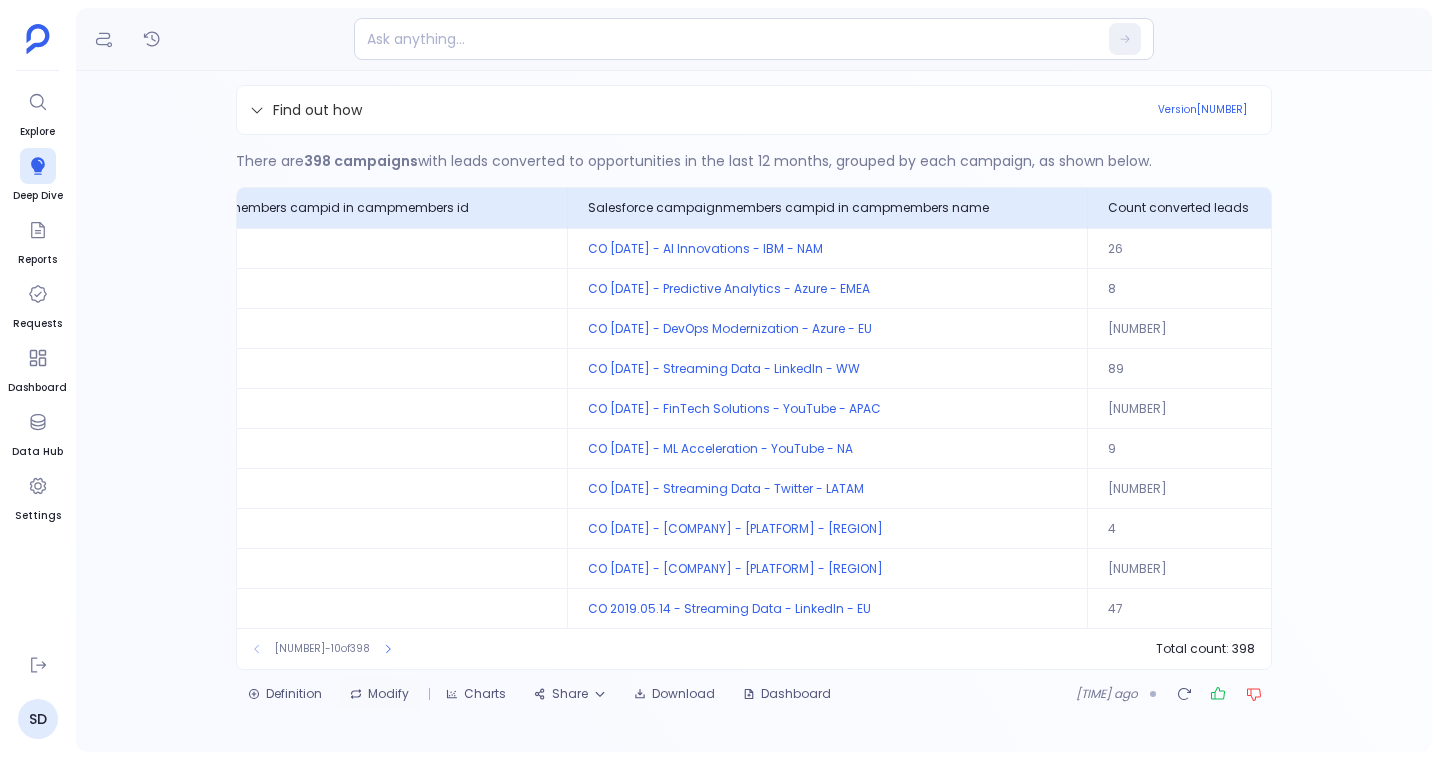 click on "Modify" at bounding box center (379, 694) 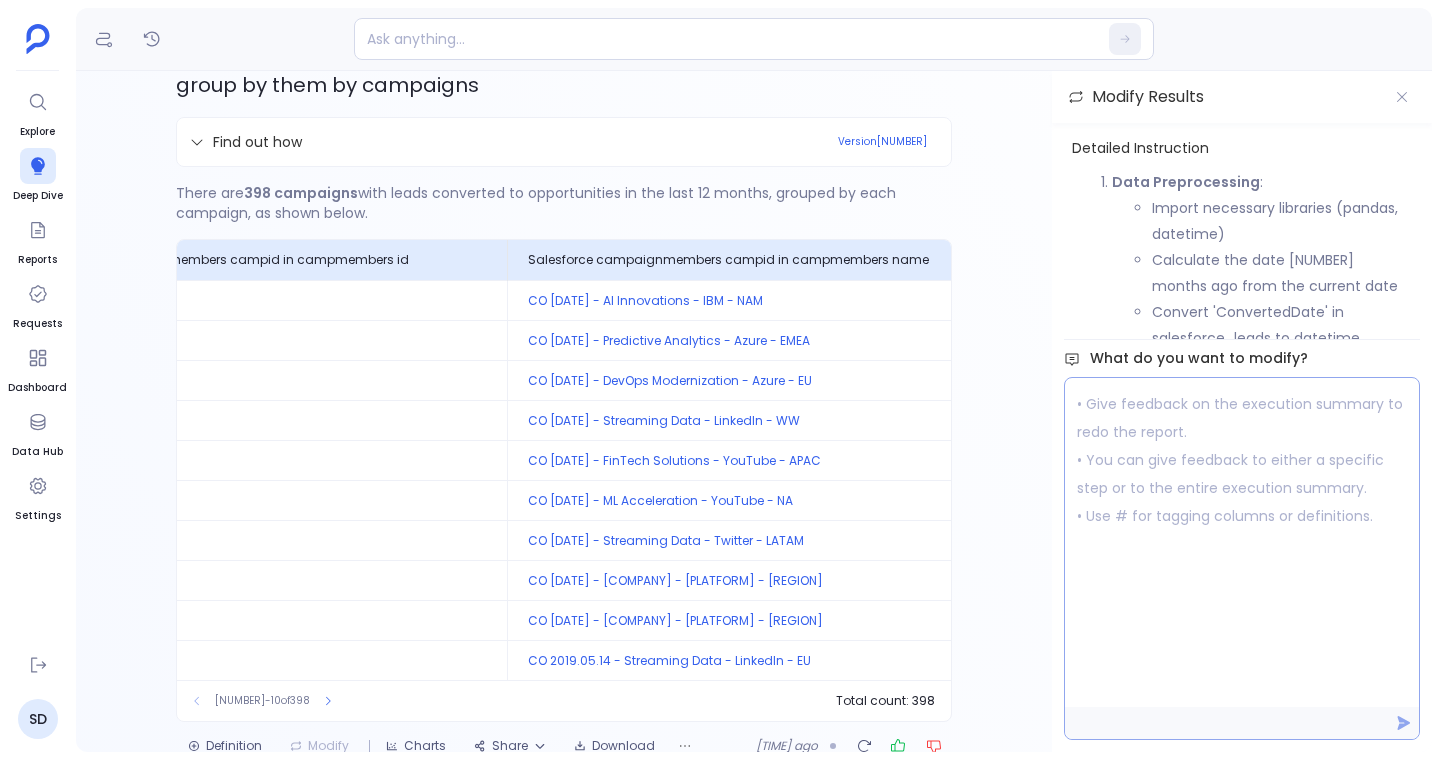 click at bounding box center [1242, 542] 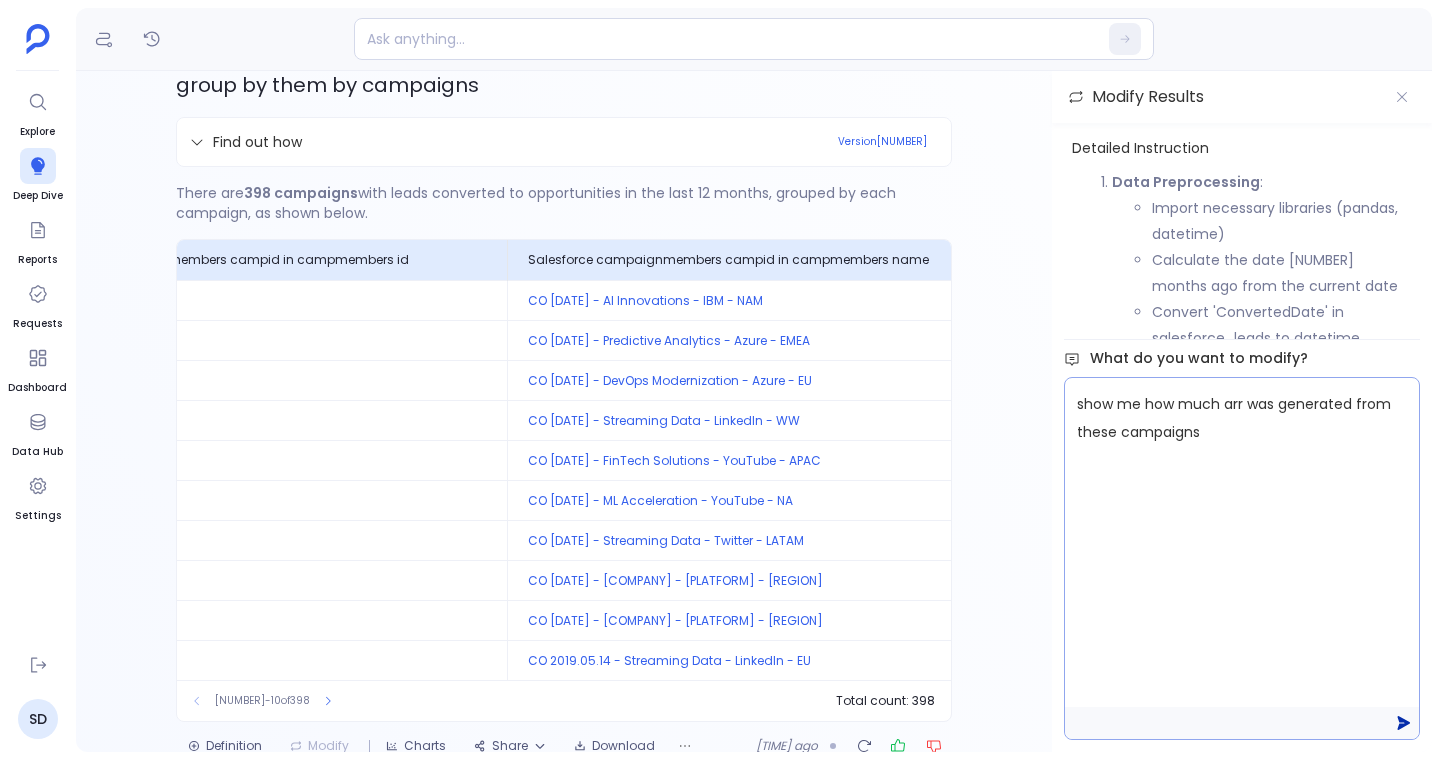 click at bounding box center [1404, 723] 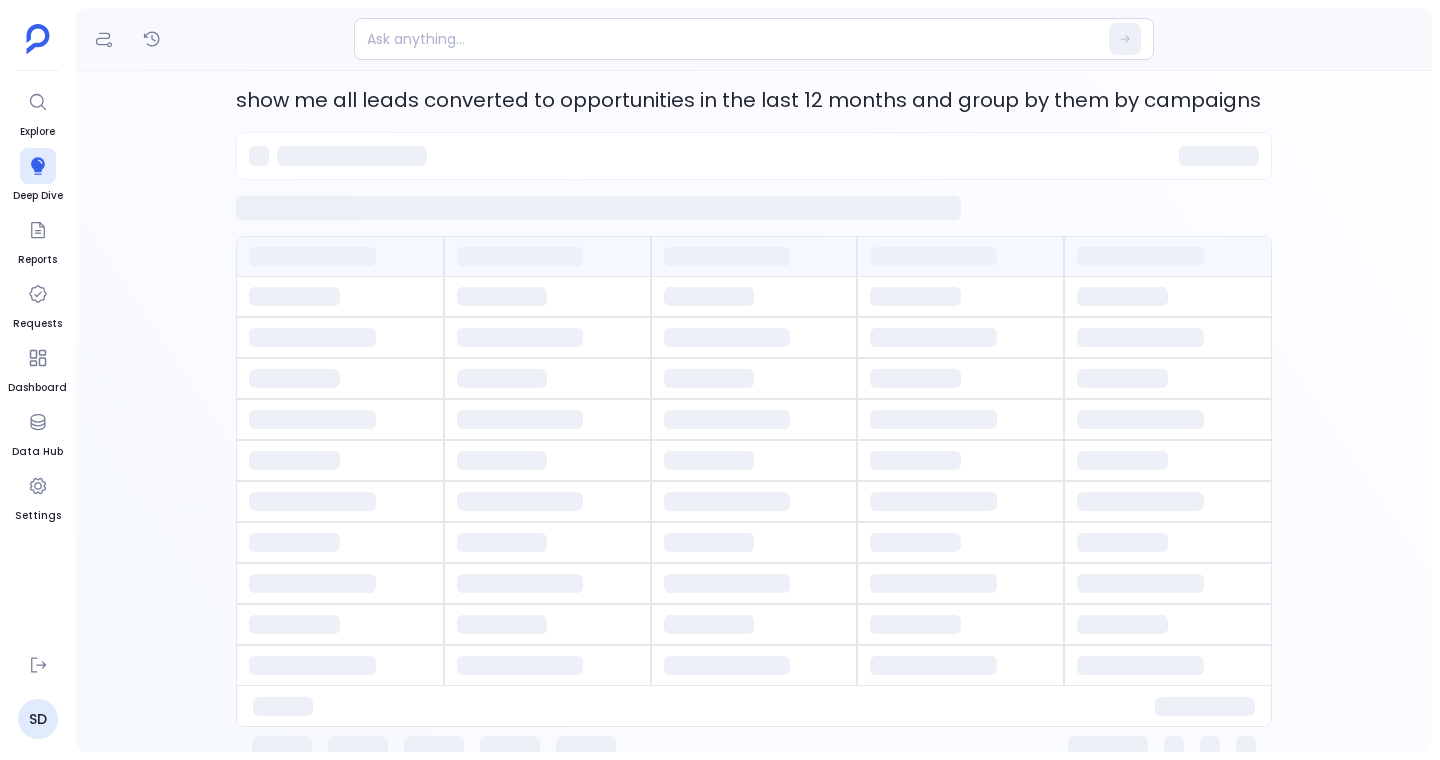 scroll, scrollTop: 0, scrollLeft: 0, axis: both 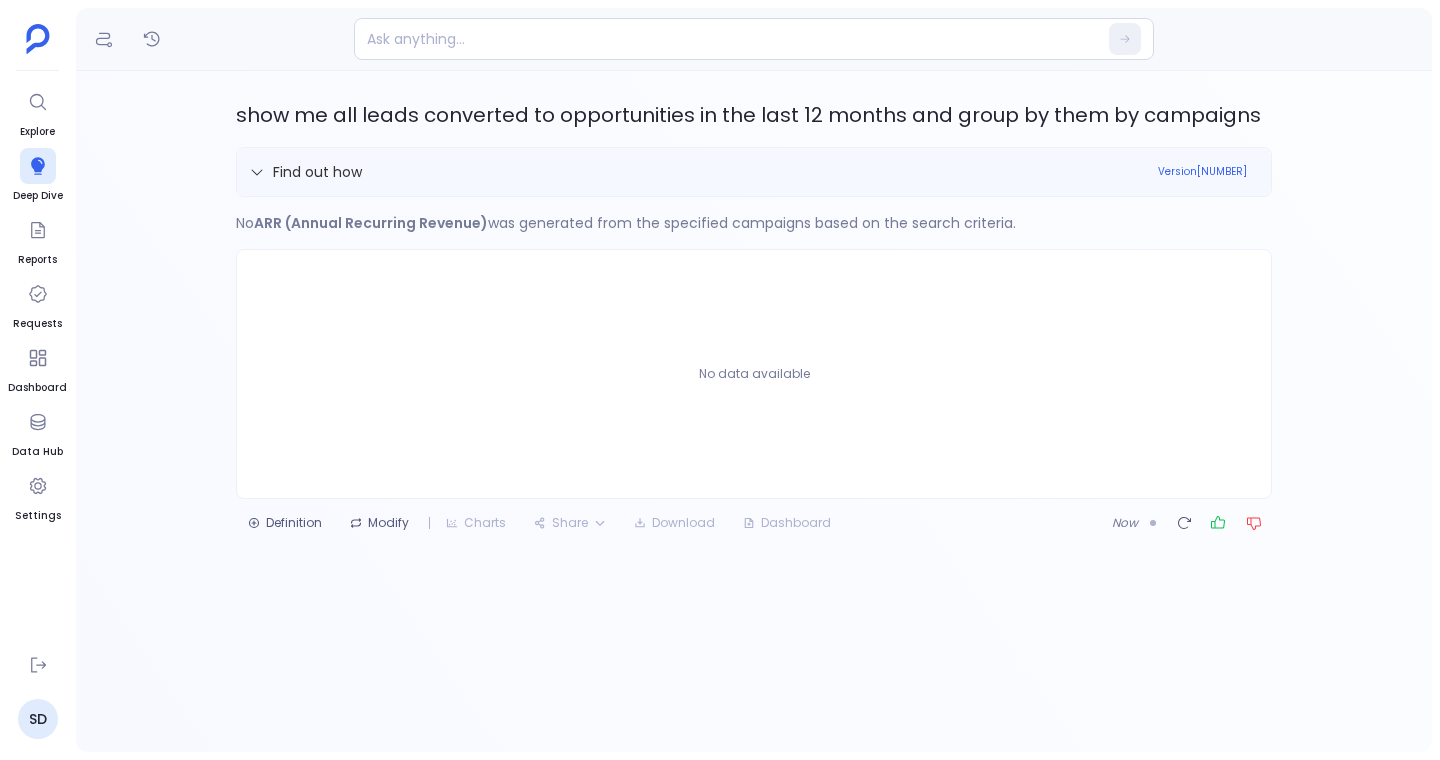 click on "Find out how Version  2" at bounding box center [754, 172] 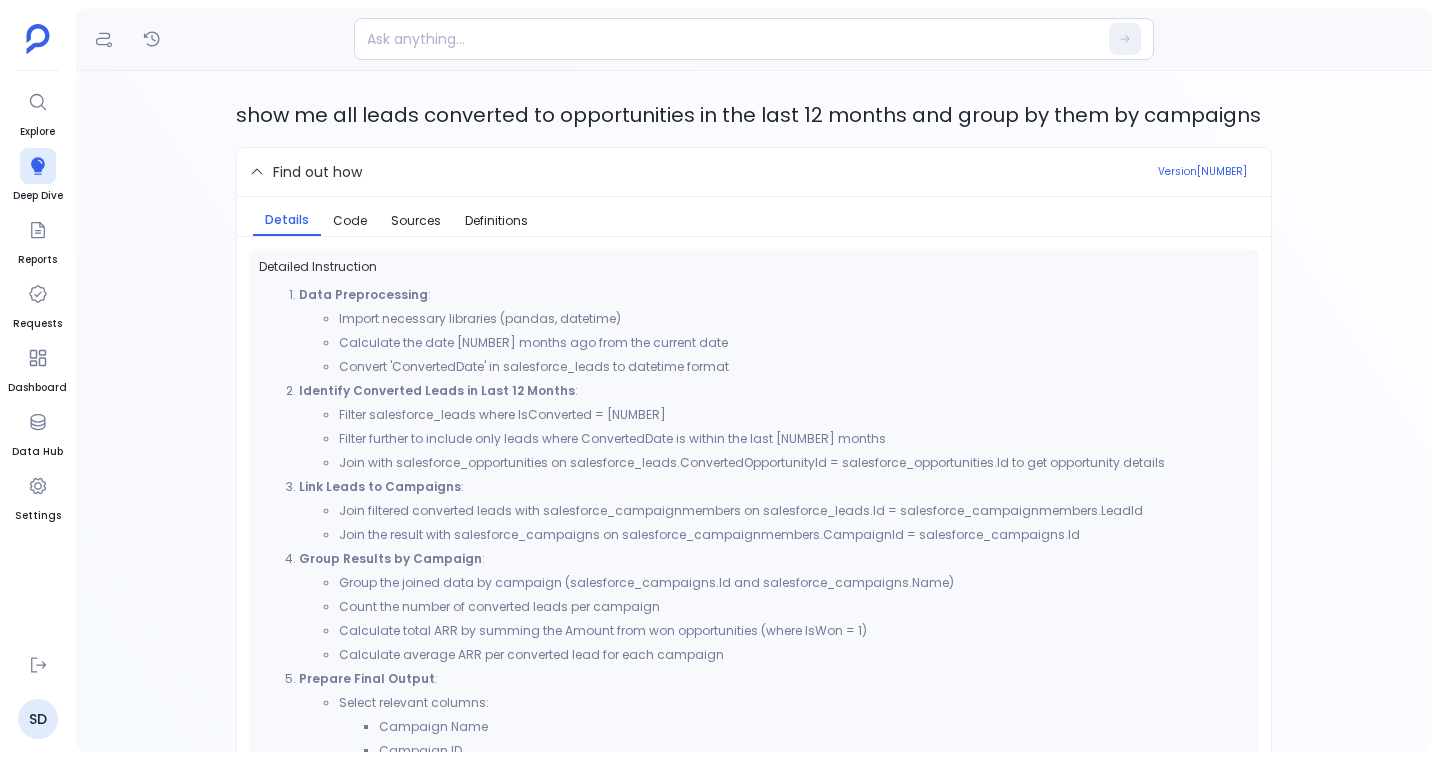 scroll, scrollTop: 344, scrollLeft: 0, axis: vertical 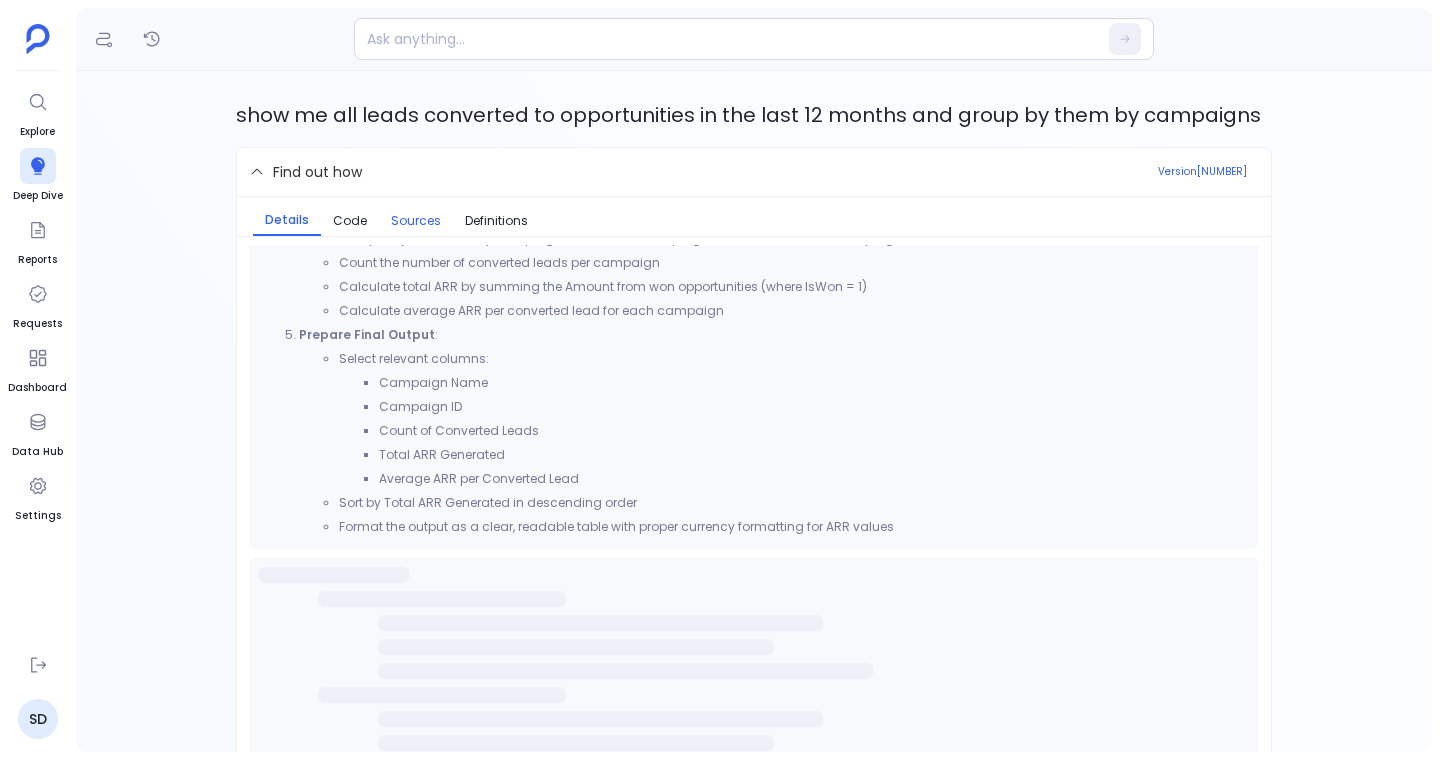 click on "Sources" at bounding box center [416, 221] 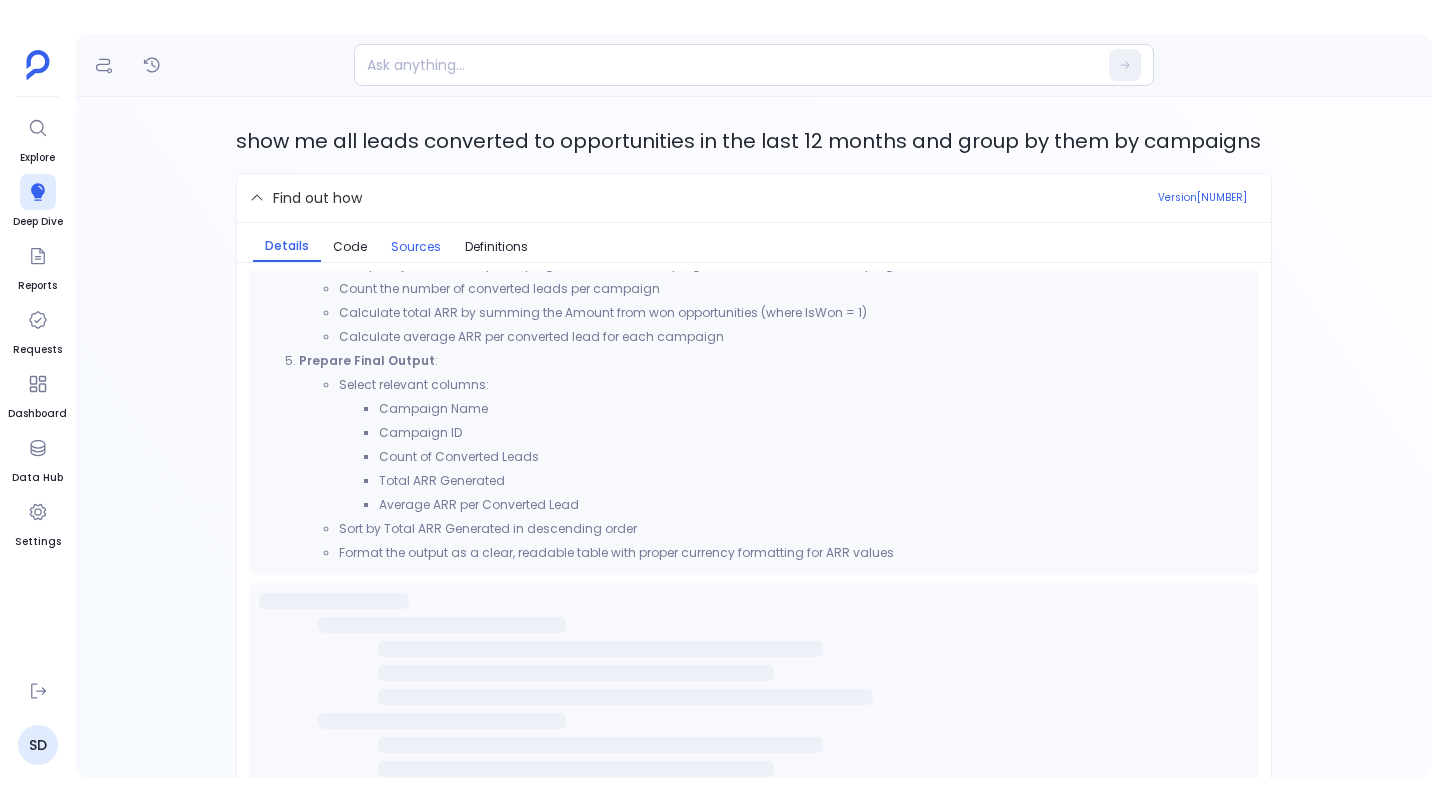 scroll, scrollTop: 0, scrollLeft: 0, axis: both 